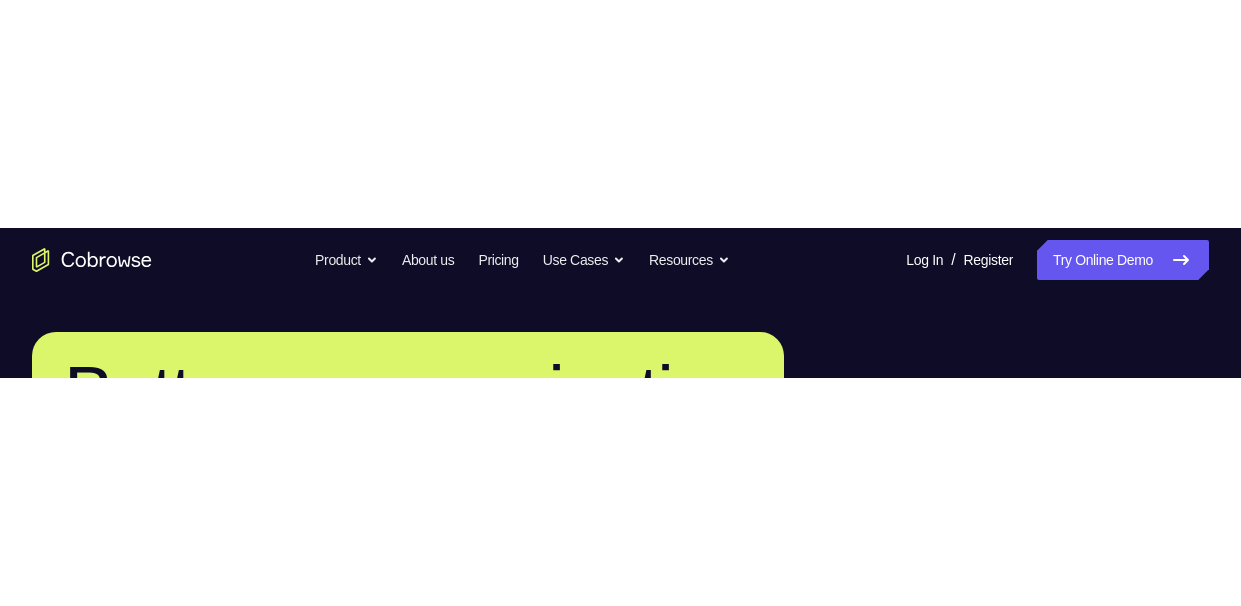 scroll, scrollTop: 0, scrollLeft: 0, axis: both 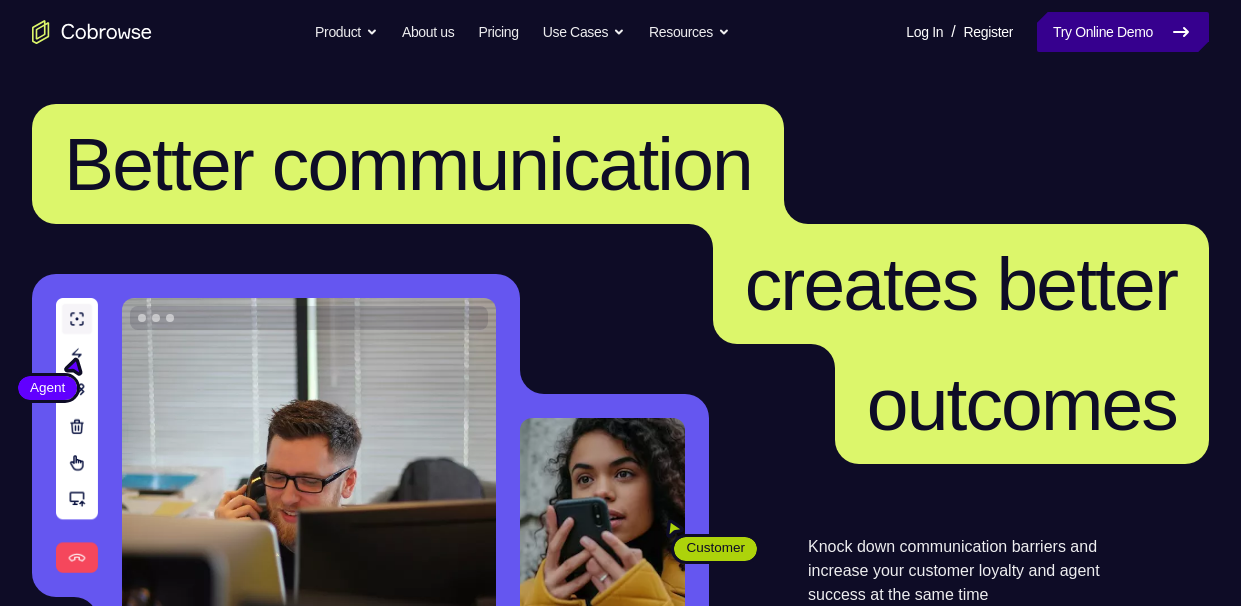 click on "Try Online Demo" at bounding box center [1123, 32] 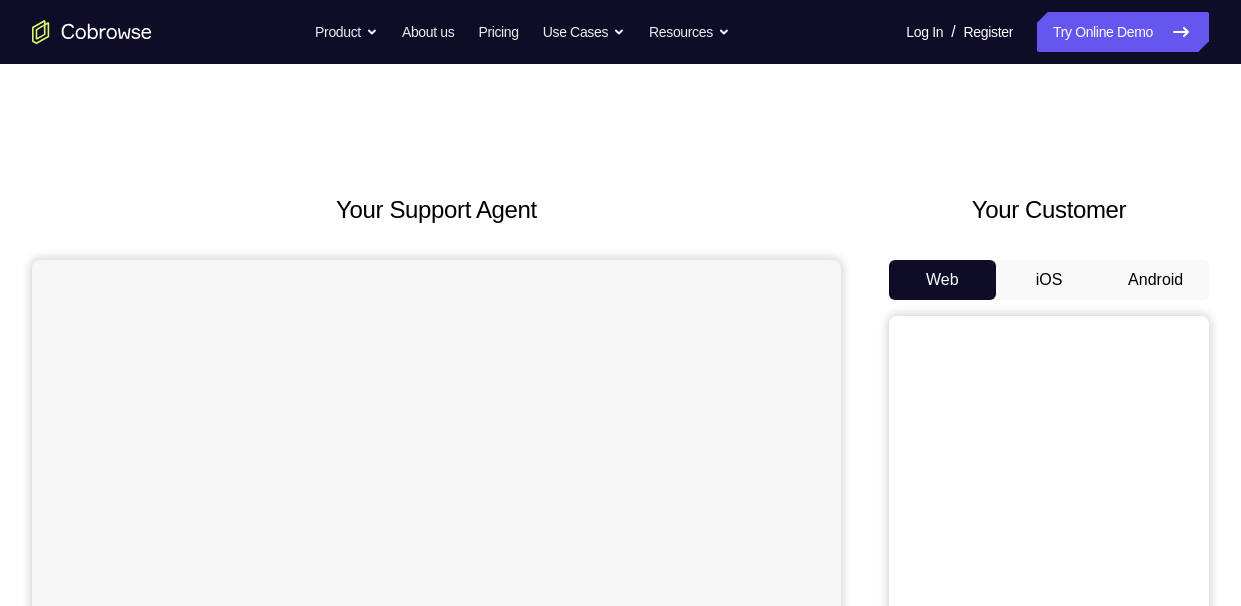 click on "Android" at bounding box center (1155, 280) 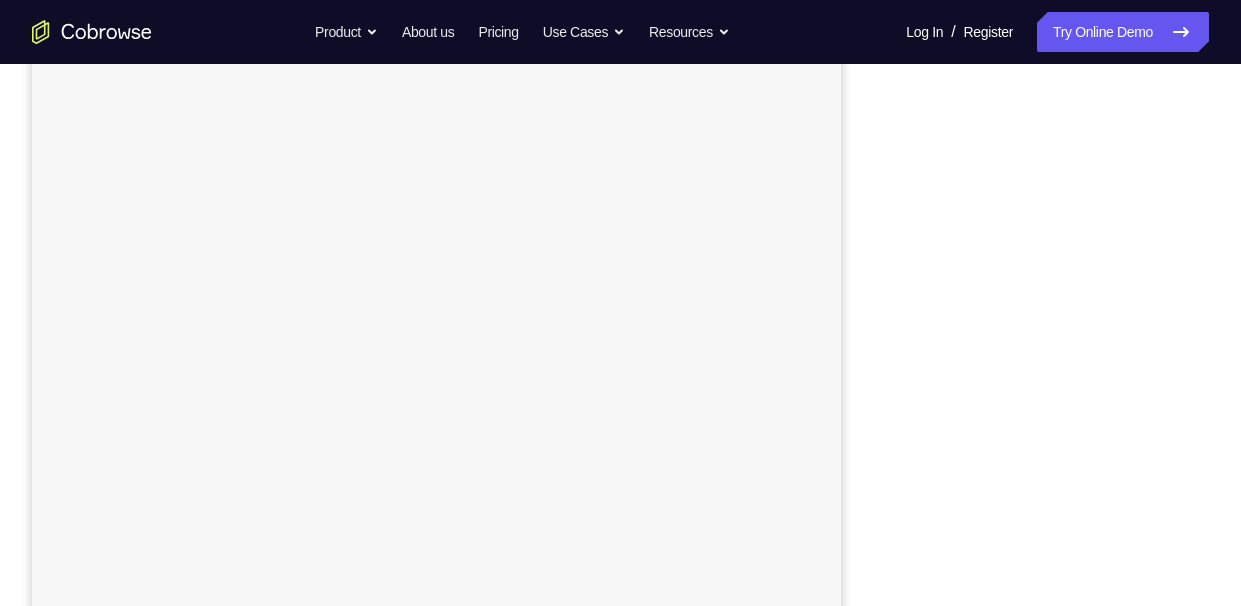 scroll, scrollTop: 262, scrollLeft: 0, axis: vertical 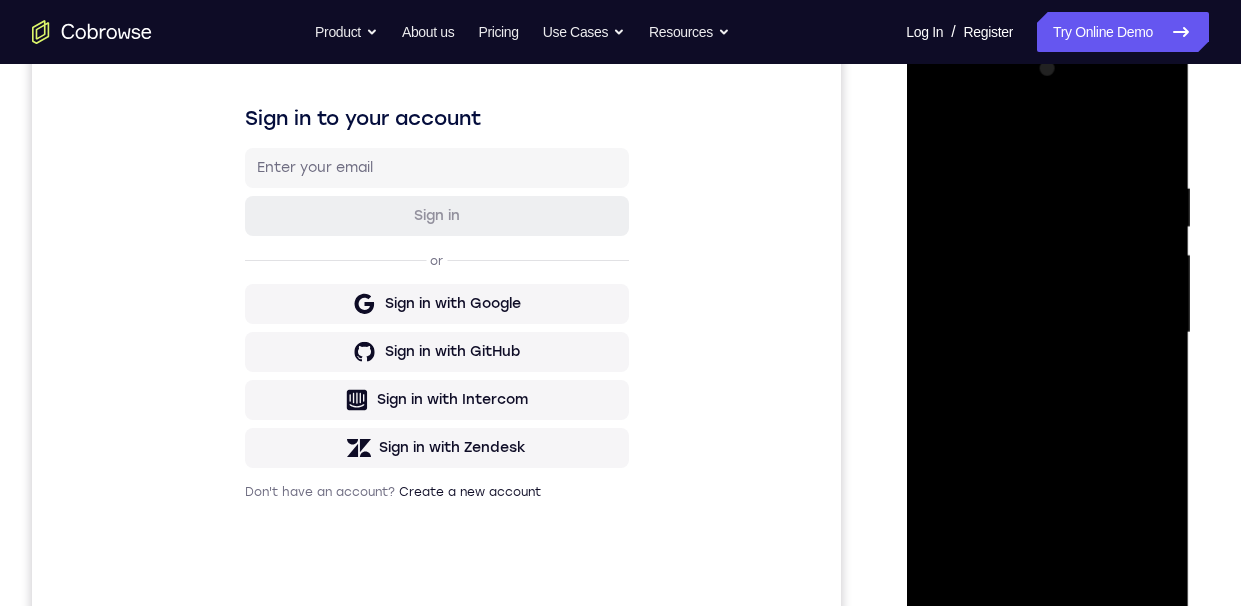click at bounding box center (1047, 333) 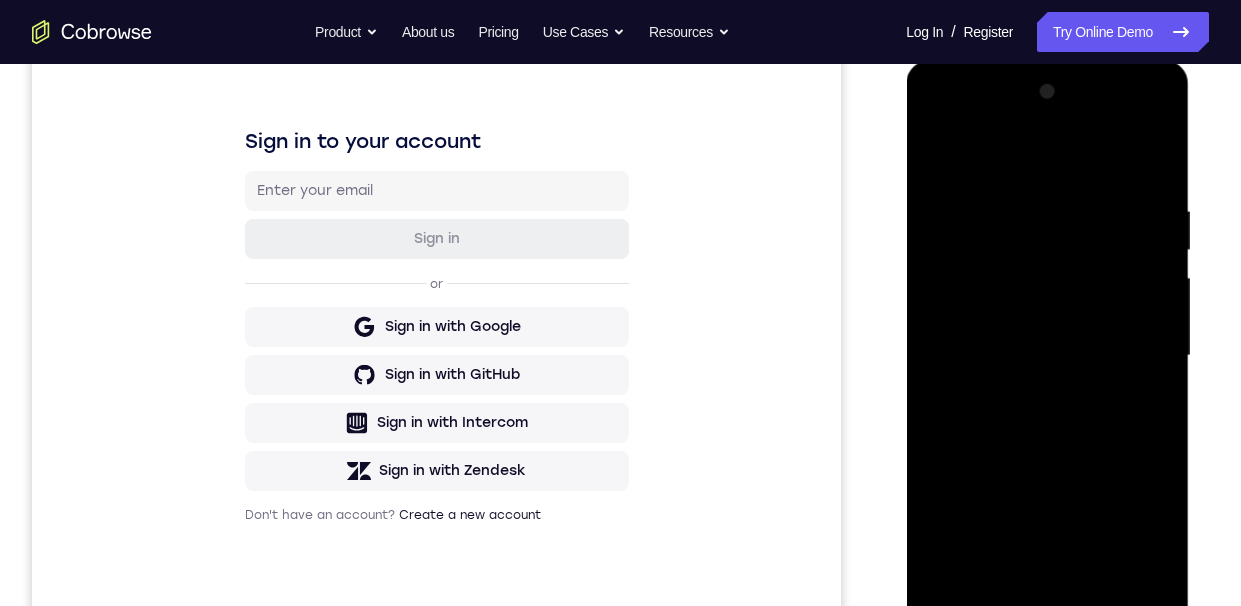 scroll, scrollTop: 405, scrollLeft: 0, axis: vertical 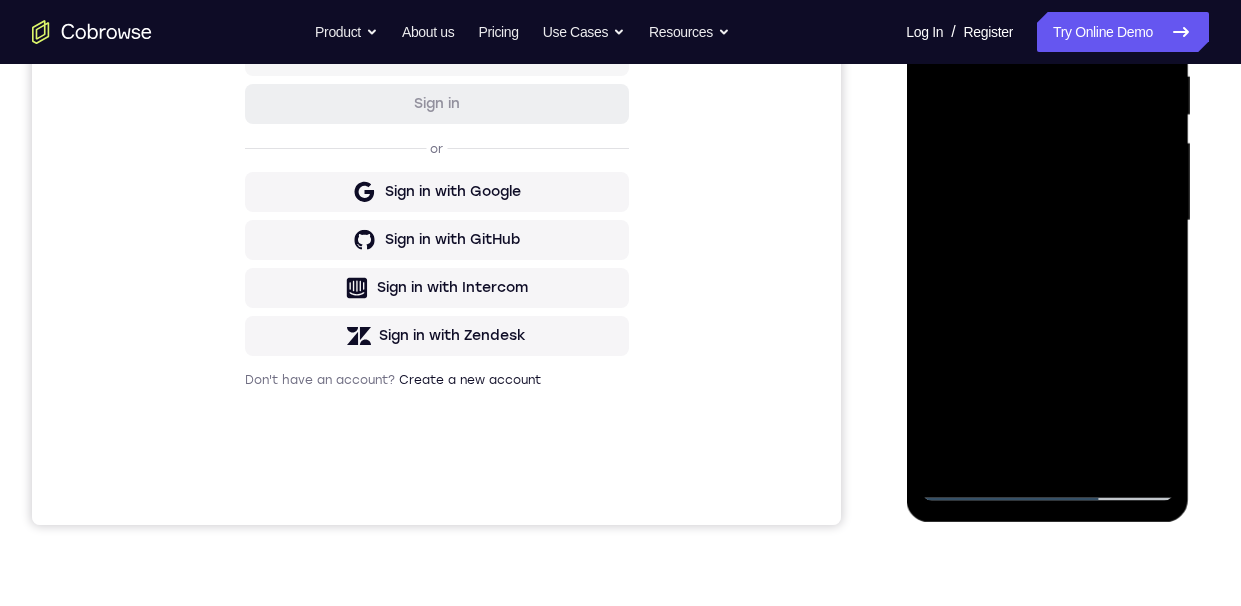 click at bounding box center (1047, 221) 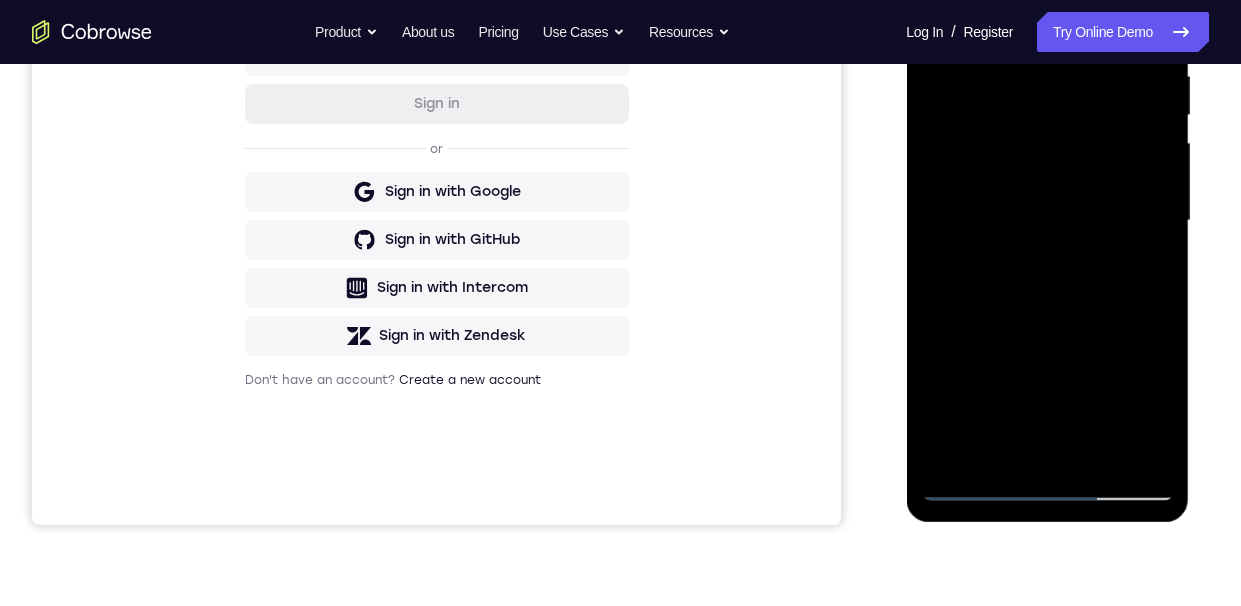 click at bounding box center [1047, 221] 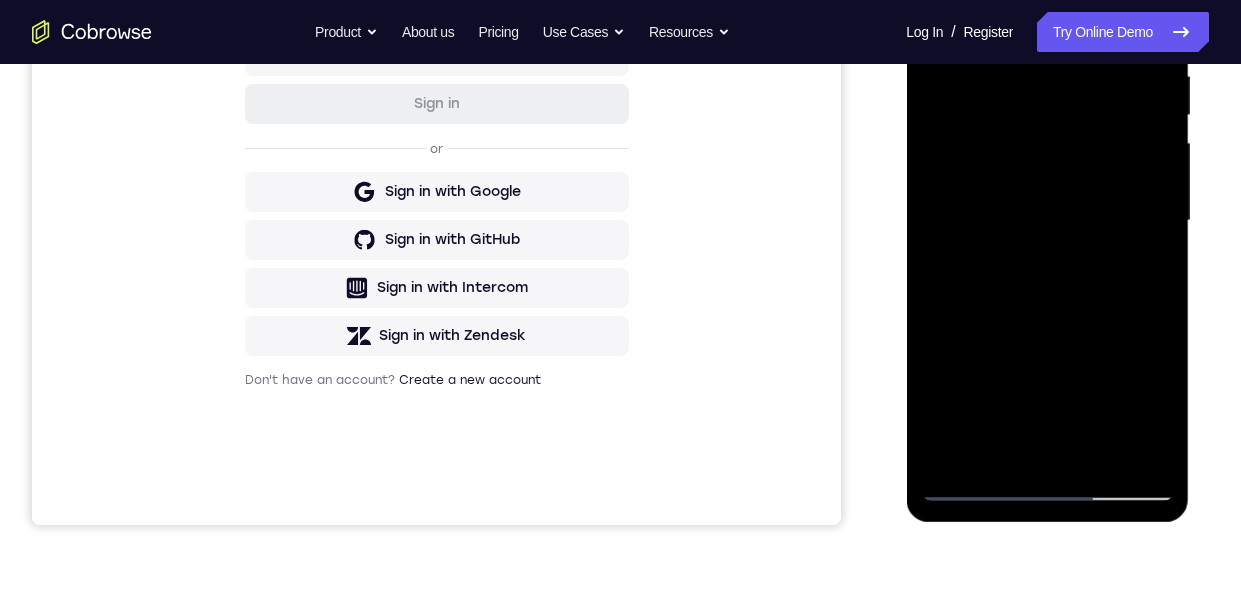 scroll, scrollTop: 325, scrollLeft: 0, axis: vertical 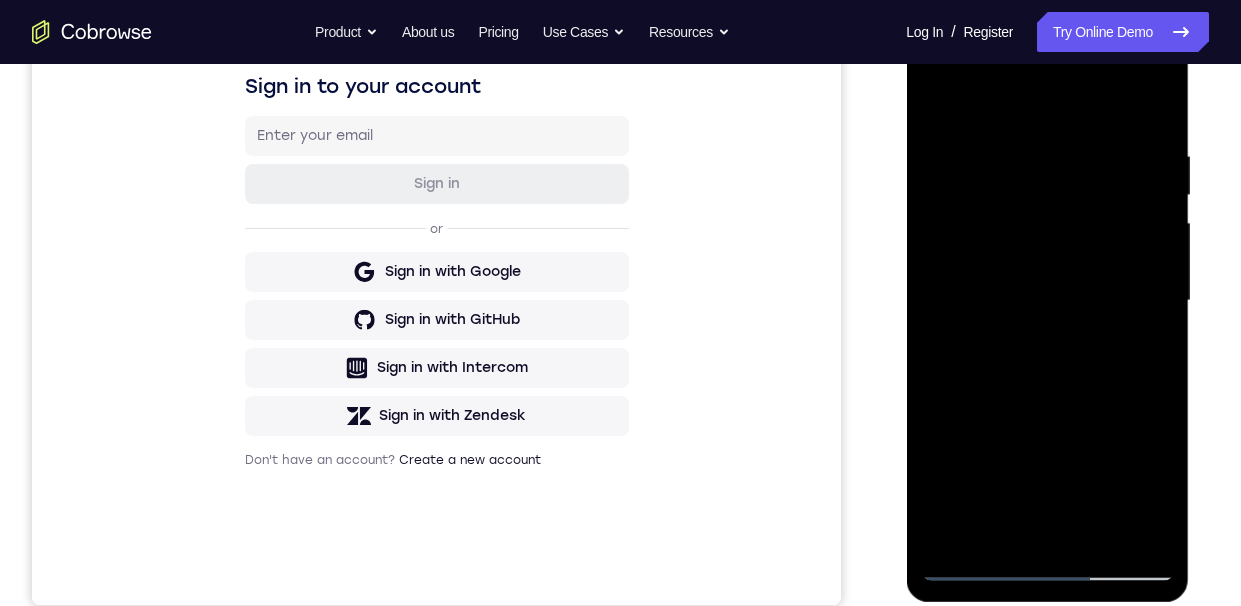 click at bounding box center [1047, 301] 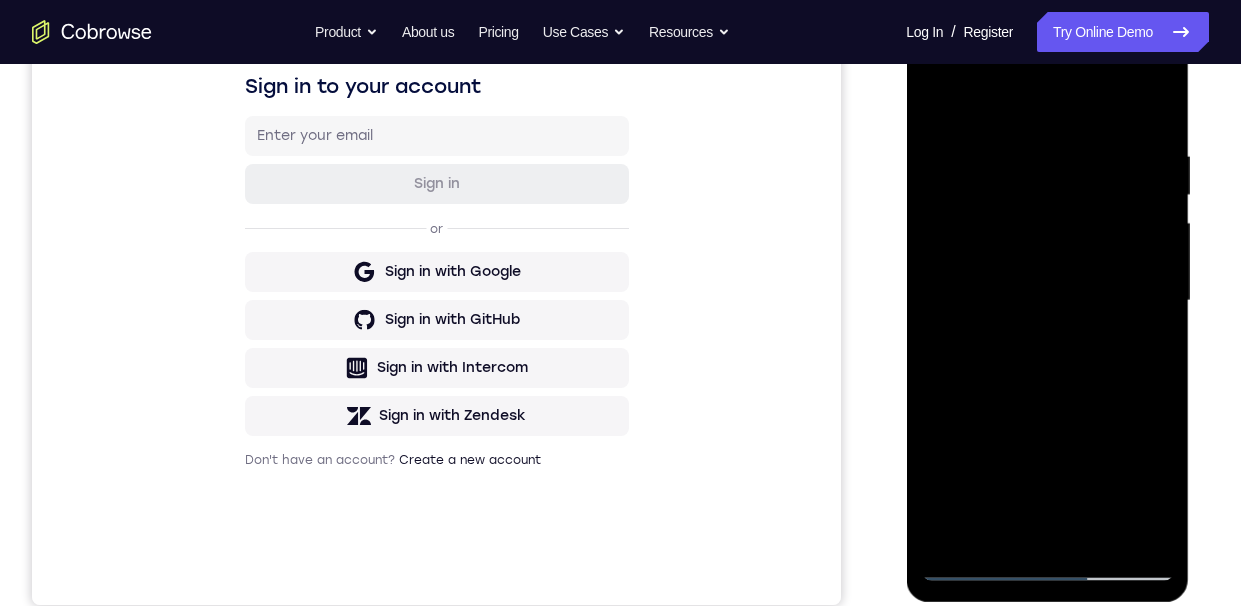 click at bounding box center (1047, 301) 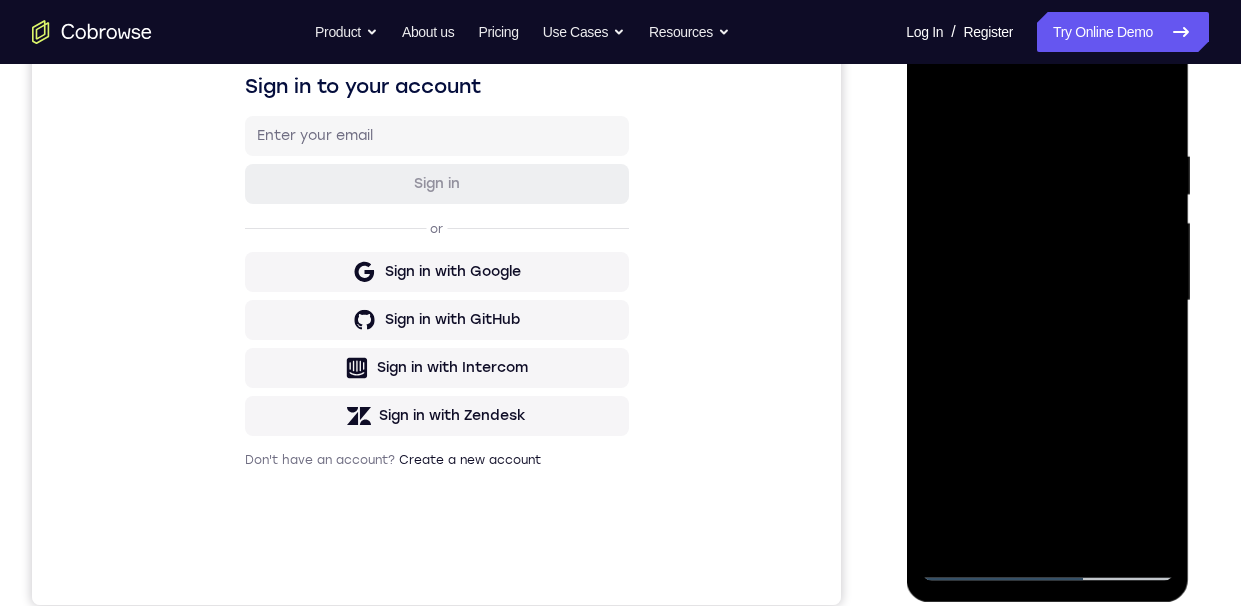 click at bounding box center (1047, 301) 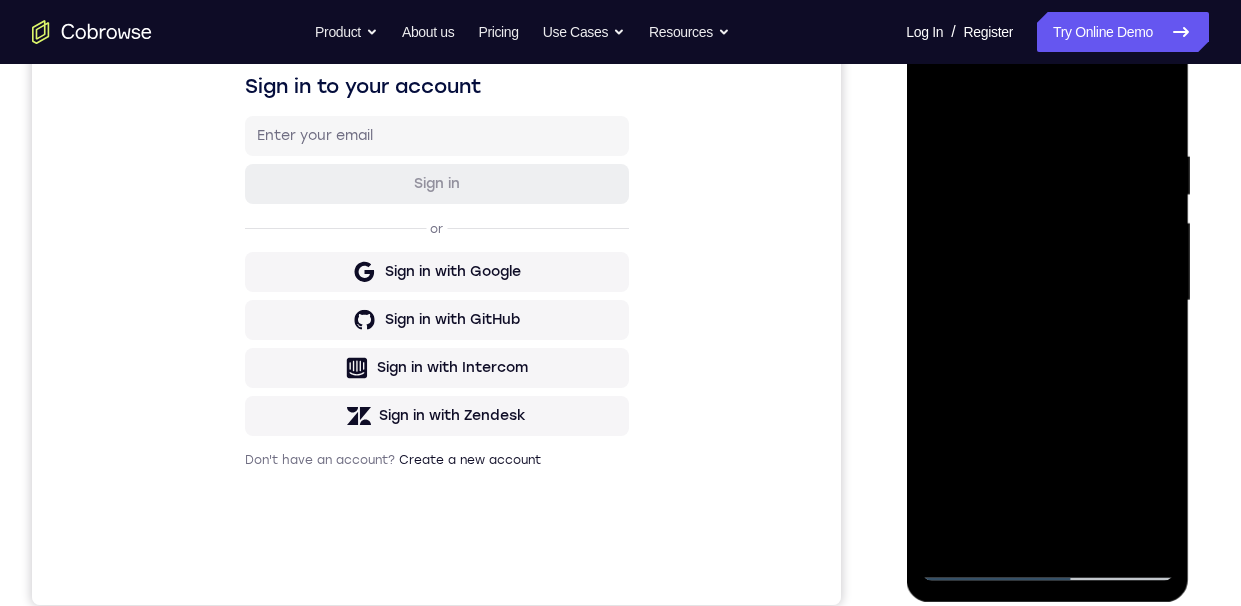 click at bounding box center [1047, 301] 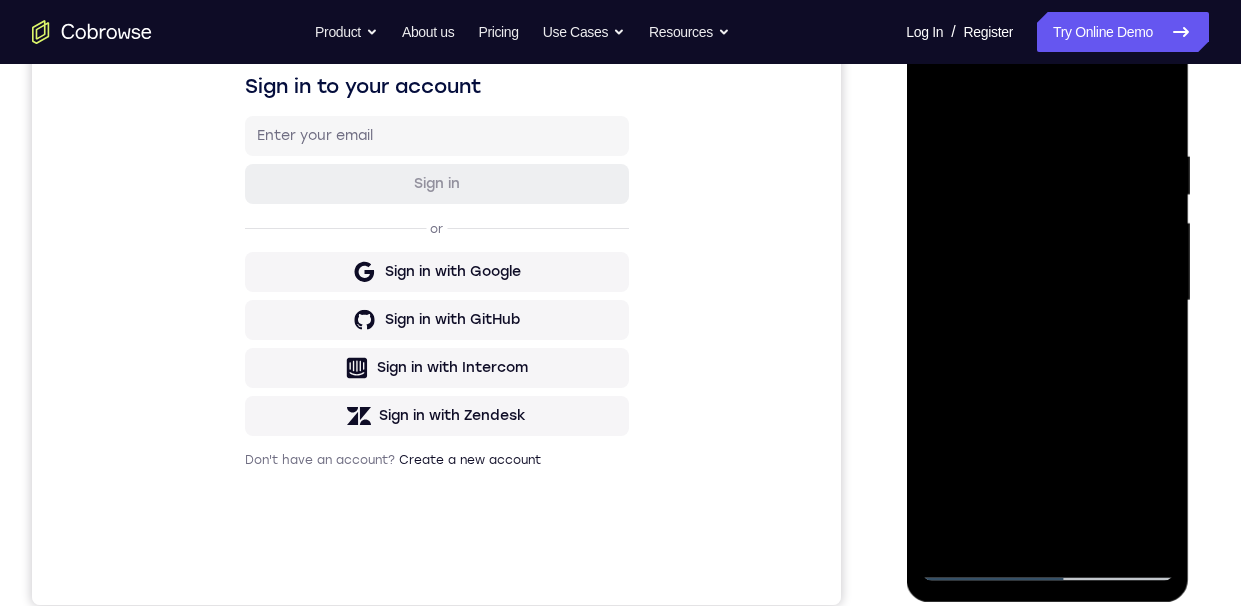 click at bounding box center (1047, 301) 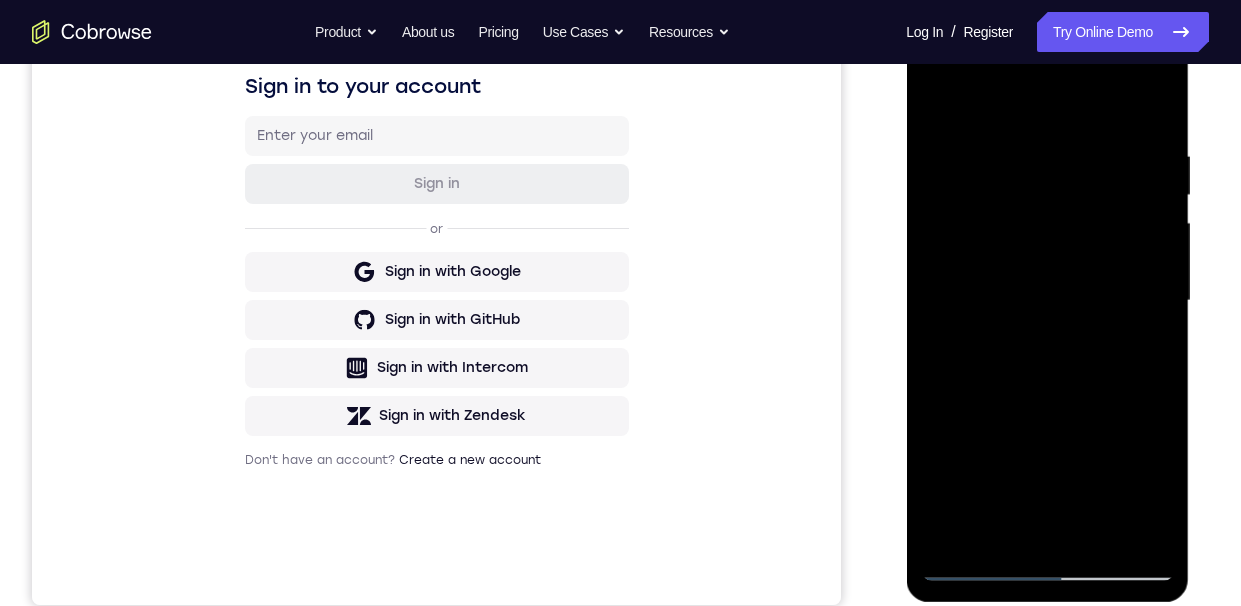 click at bounding box center [1047, 301] 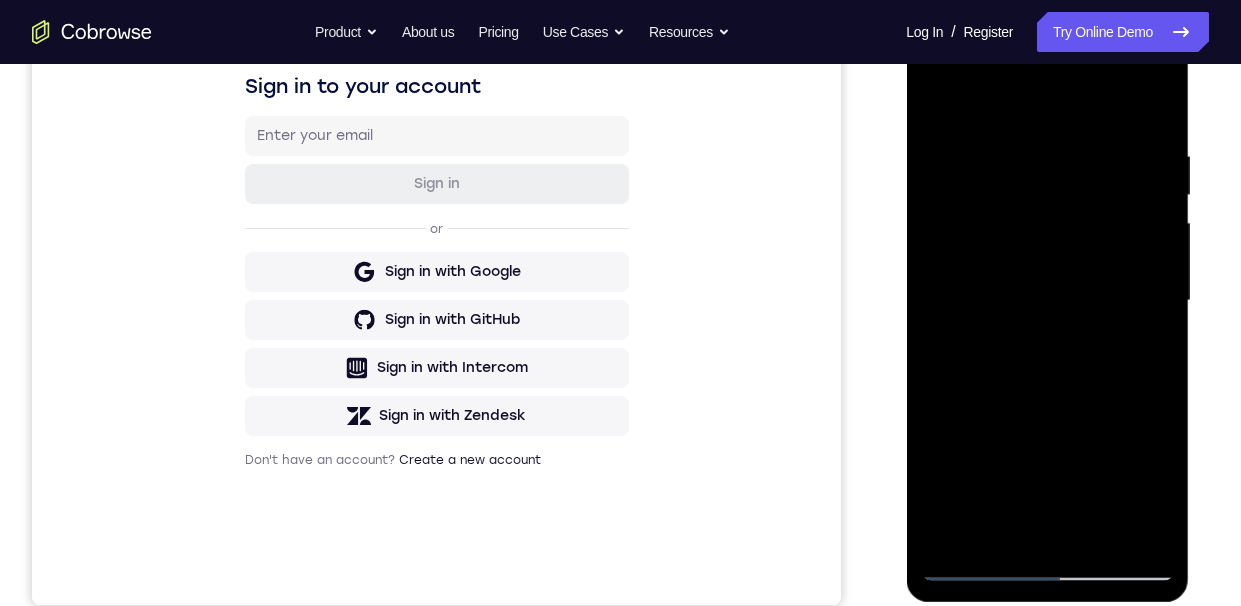 click at bounding box center (1047, 301) 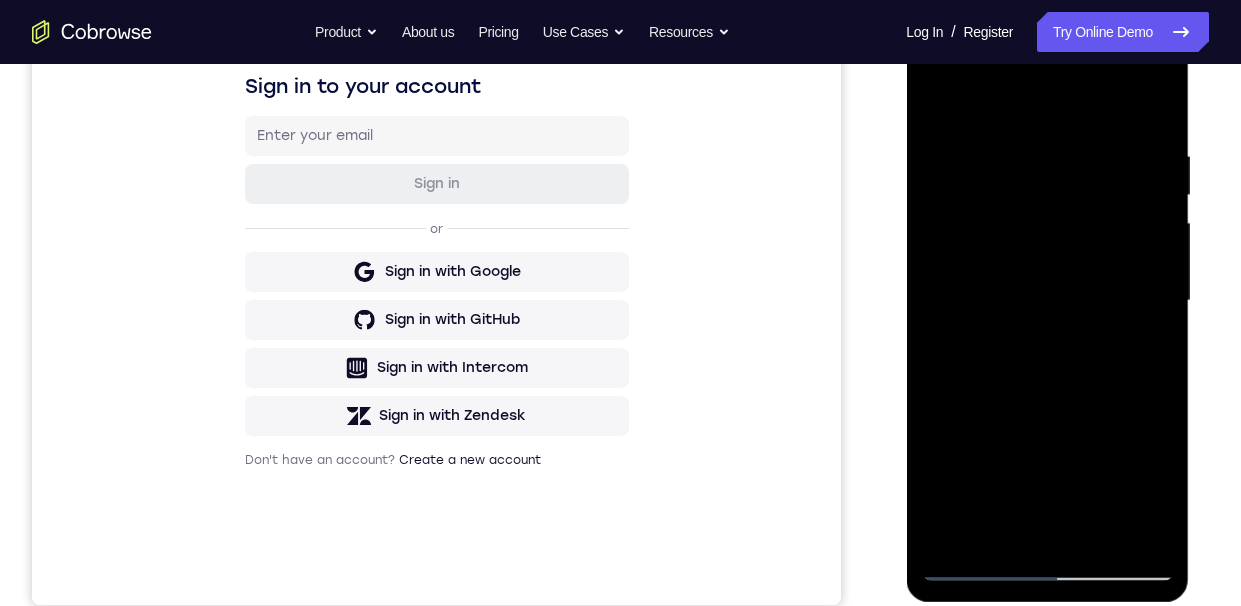 click at bounding box center [1047, 301] 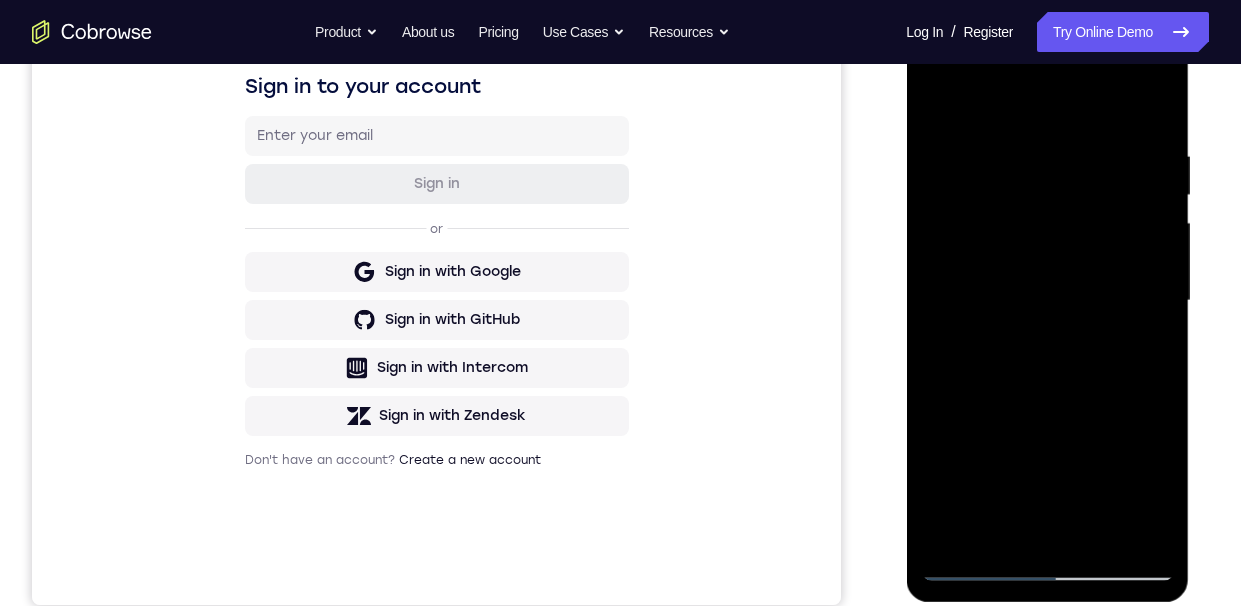 click at bounding box center [1047, 301] 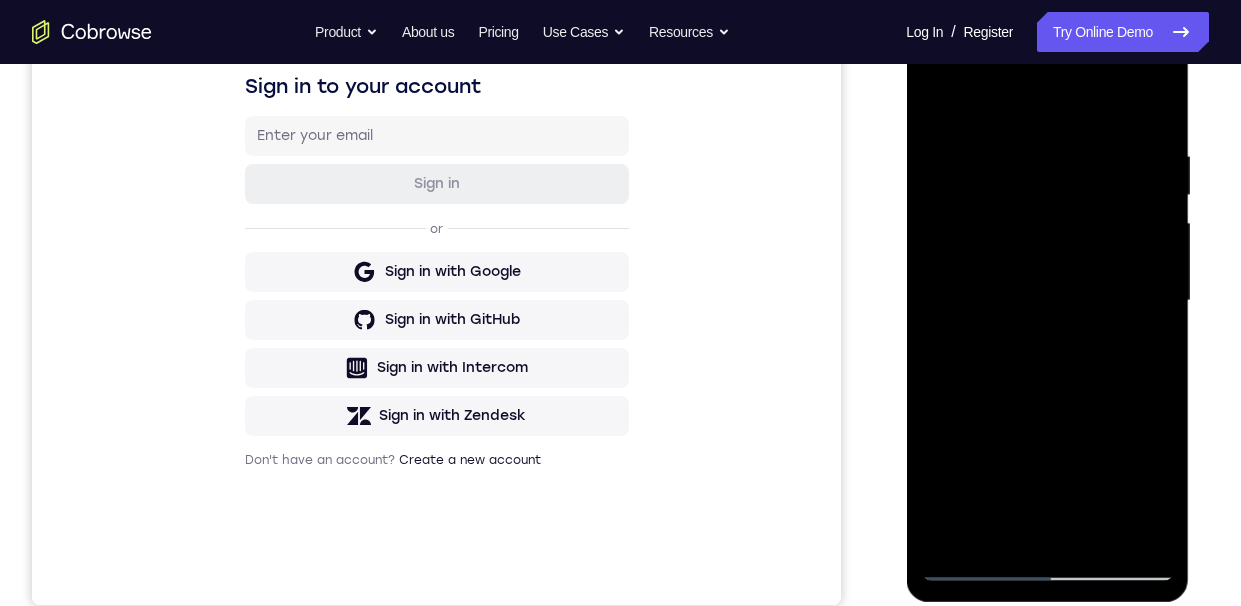 click at bounding box center [1047, 301] 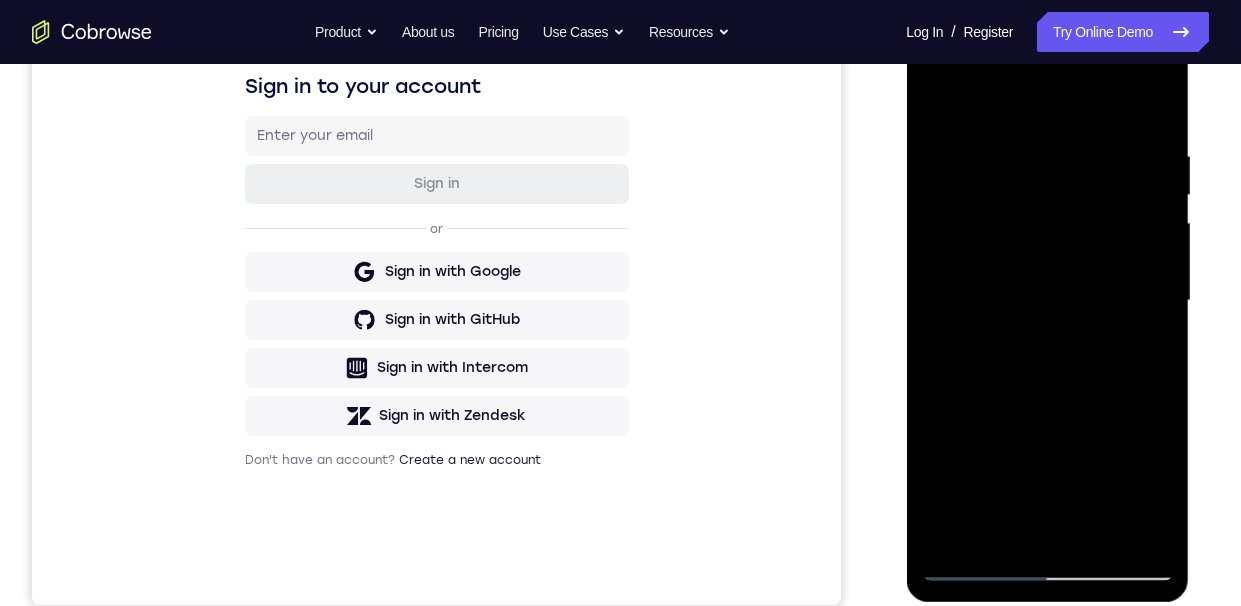 click at bounding box center (1047, 301) 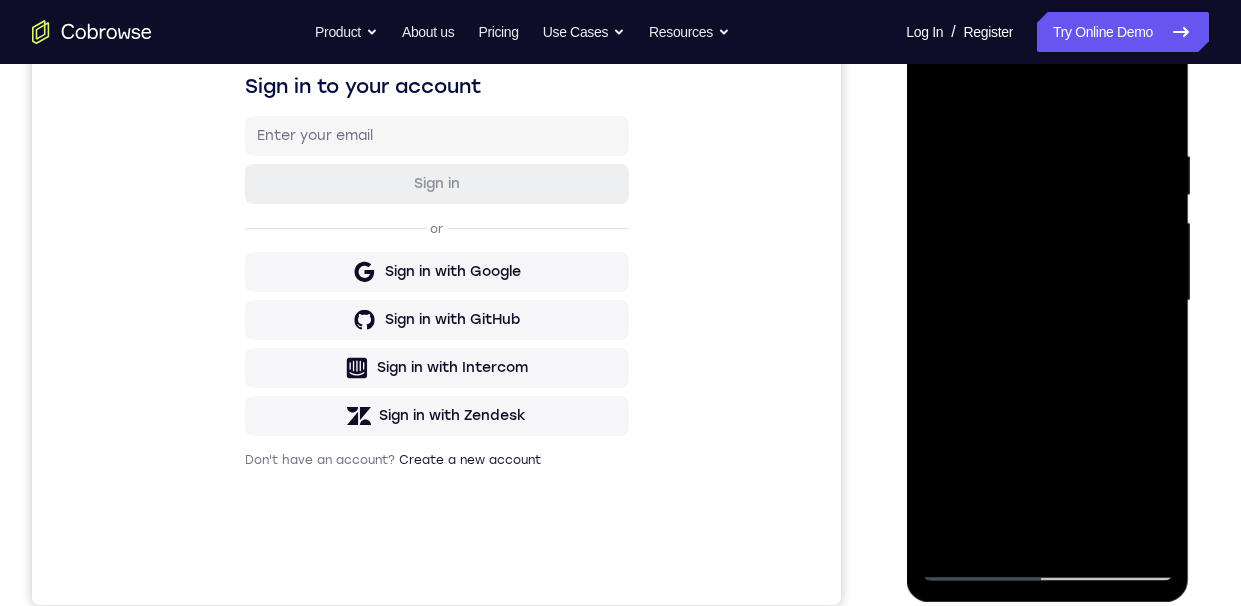 click at bounding box center [1047, 301] 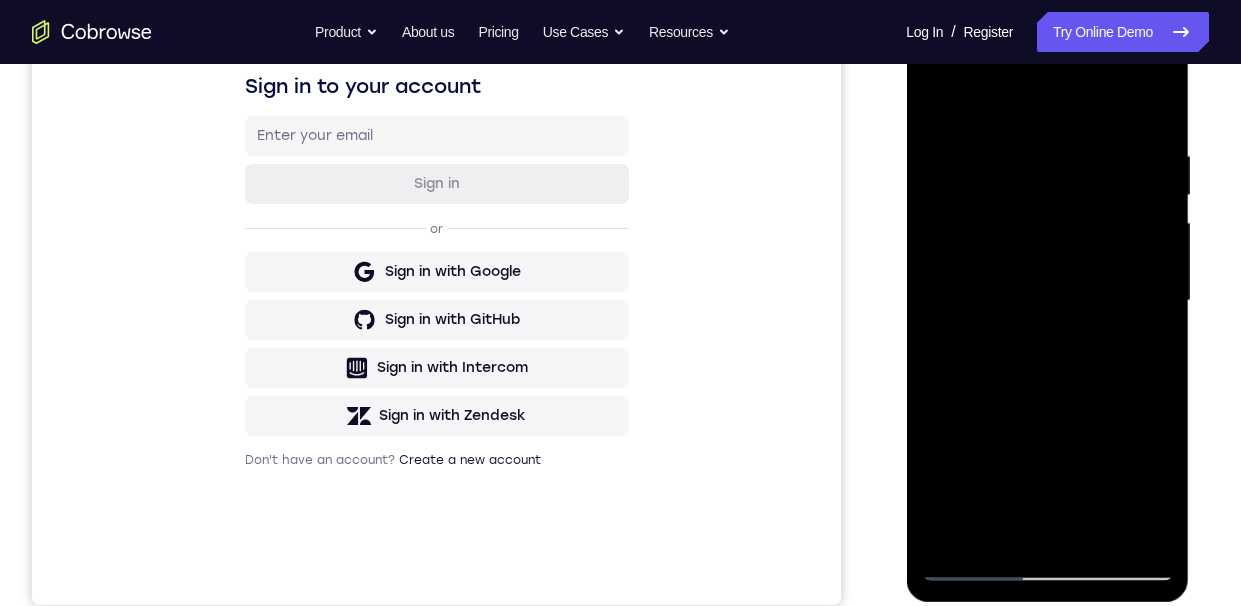 click at bounding box center (1047, 301) 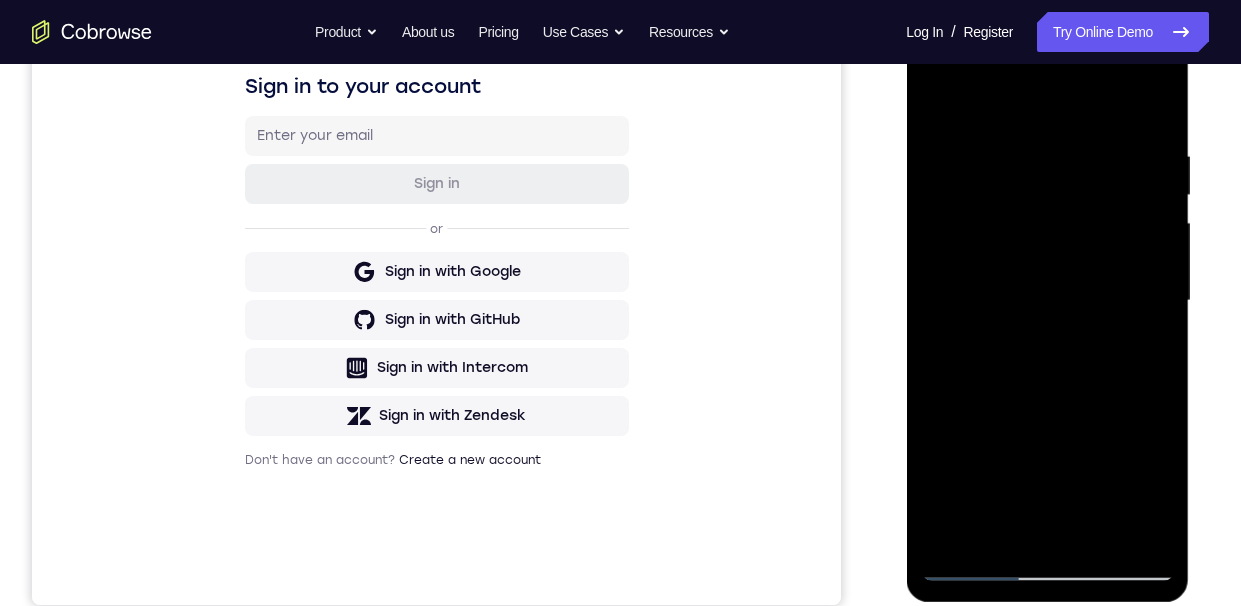 click at bounding box center [1047, 301] 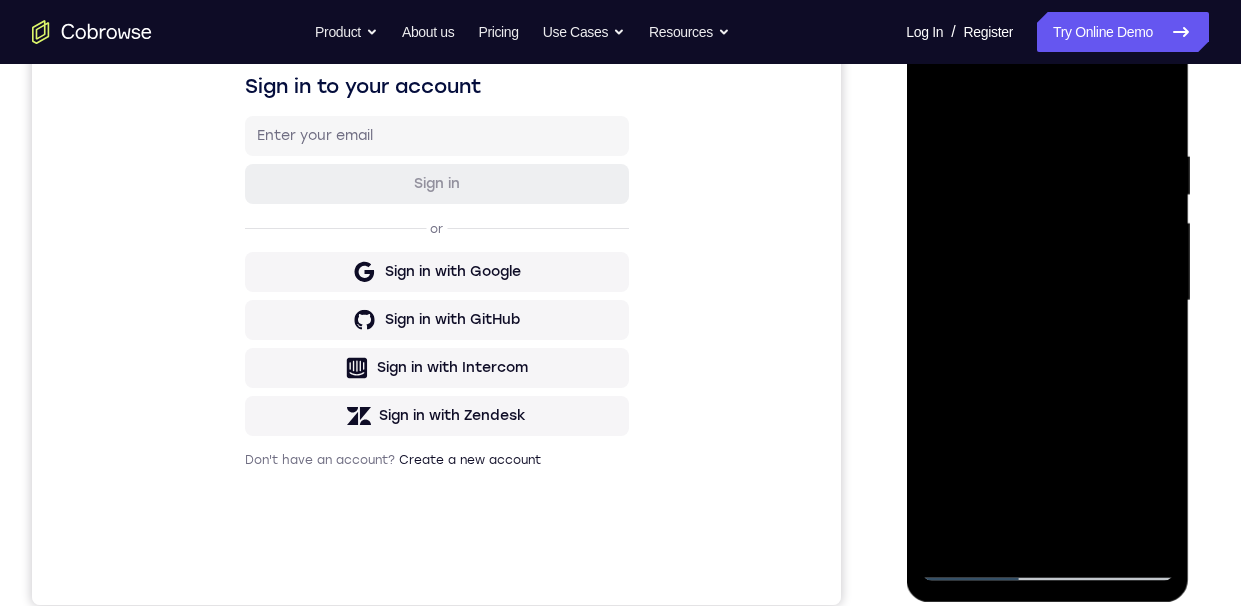 click at bounding box center [1047, 301] 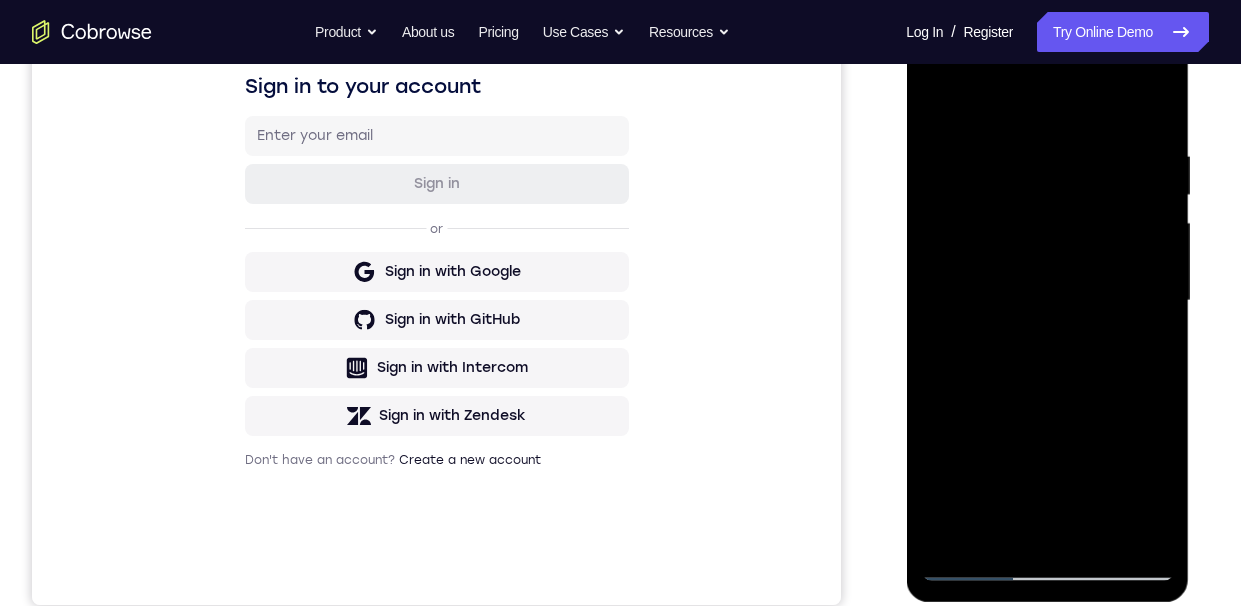 click at bounding box center (1047, 301) 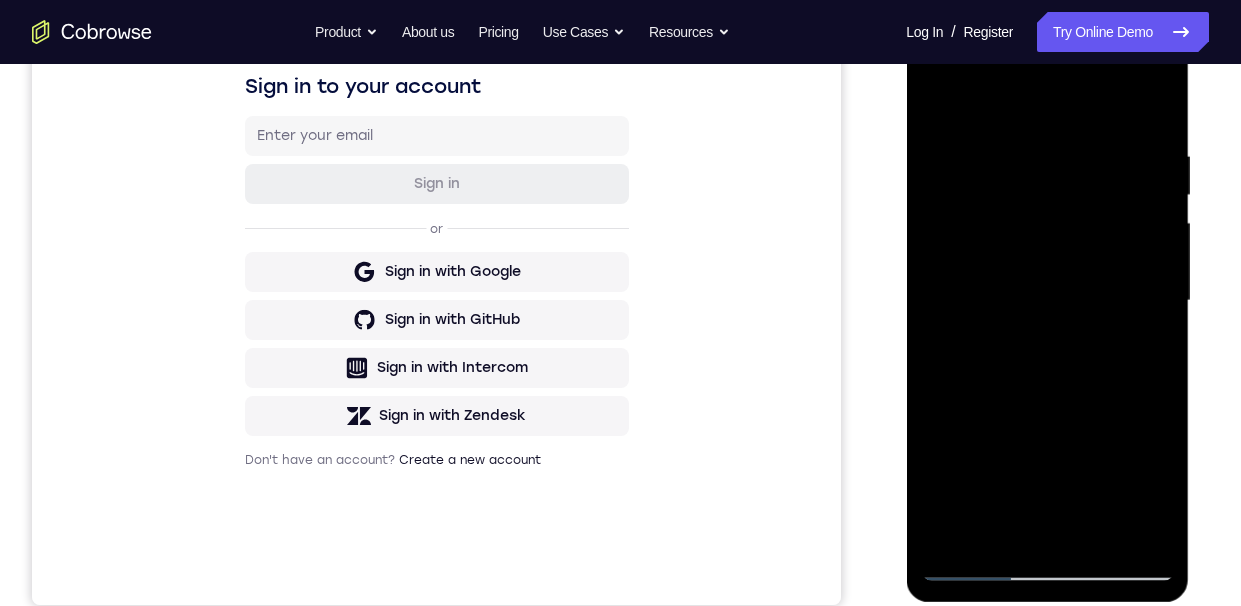 click at bounding box center (1047, 301) 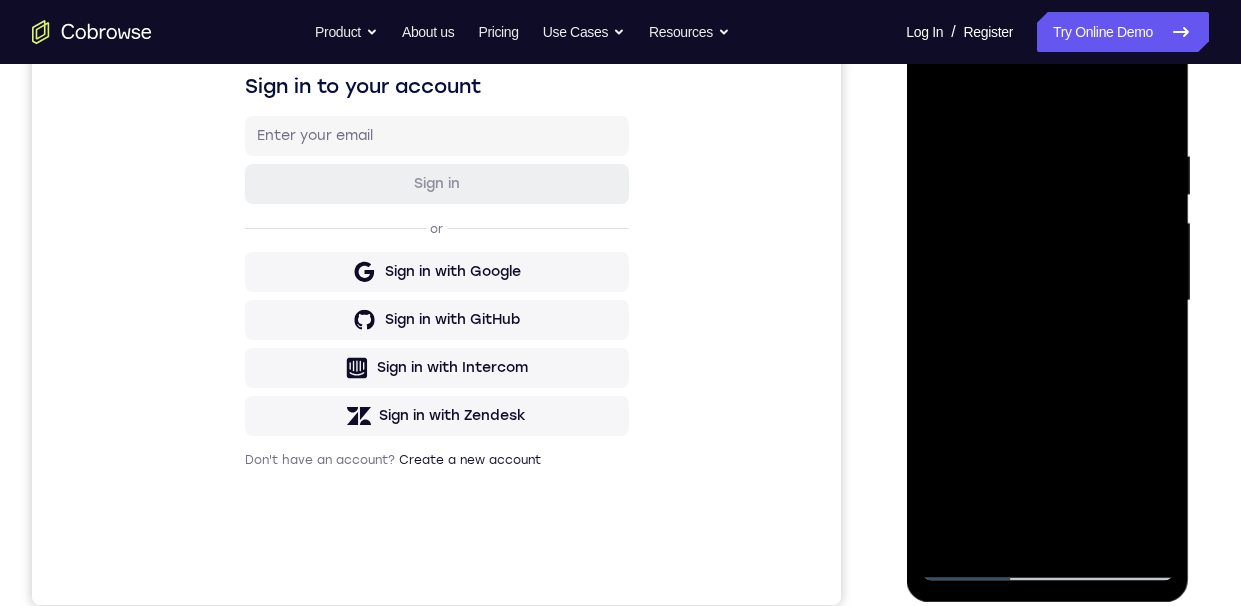 click at bounding box center [1047, 301] 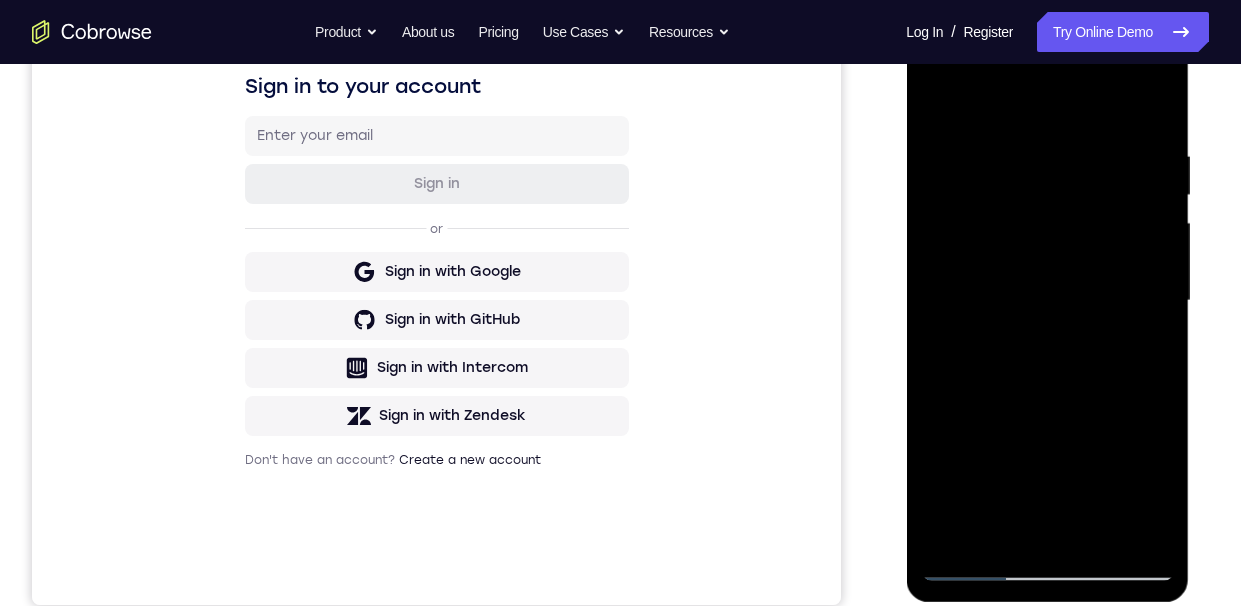 click at bounding box center (1047, 301) 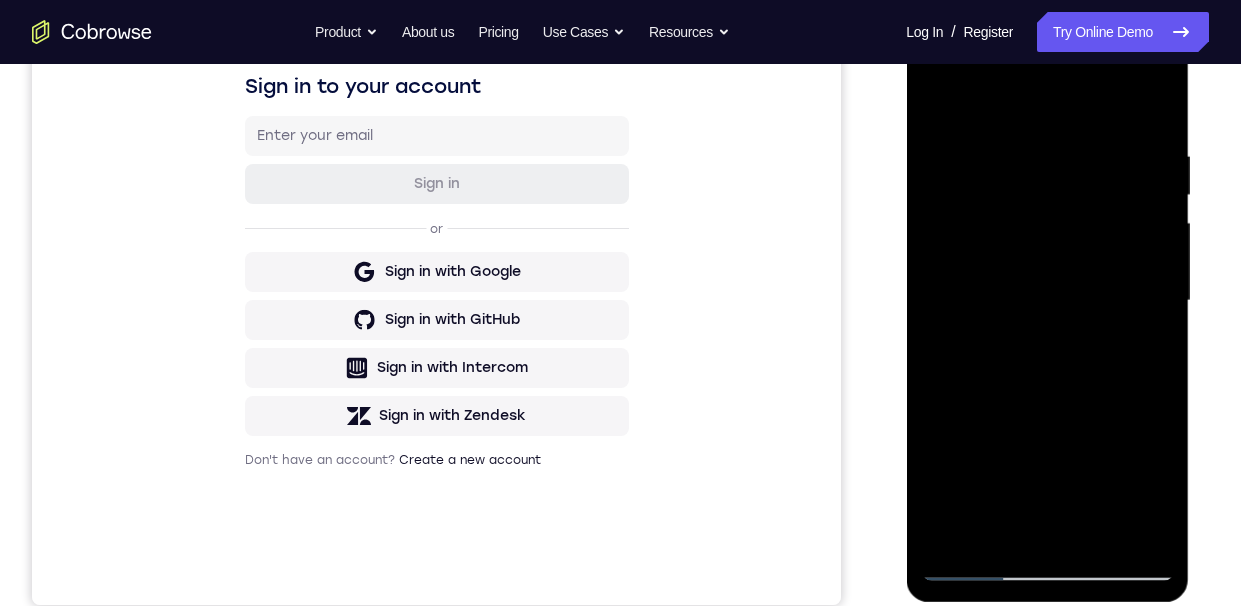 click at bounding box center (1047, 301) 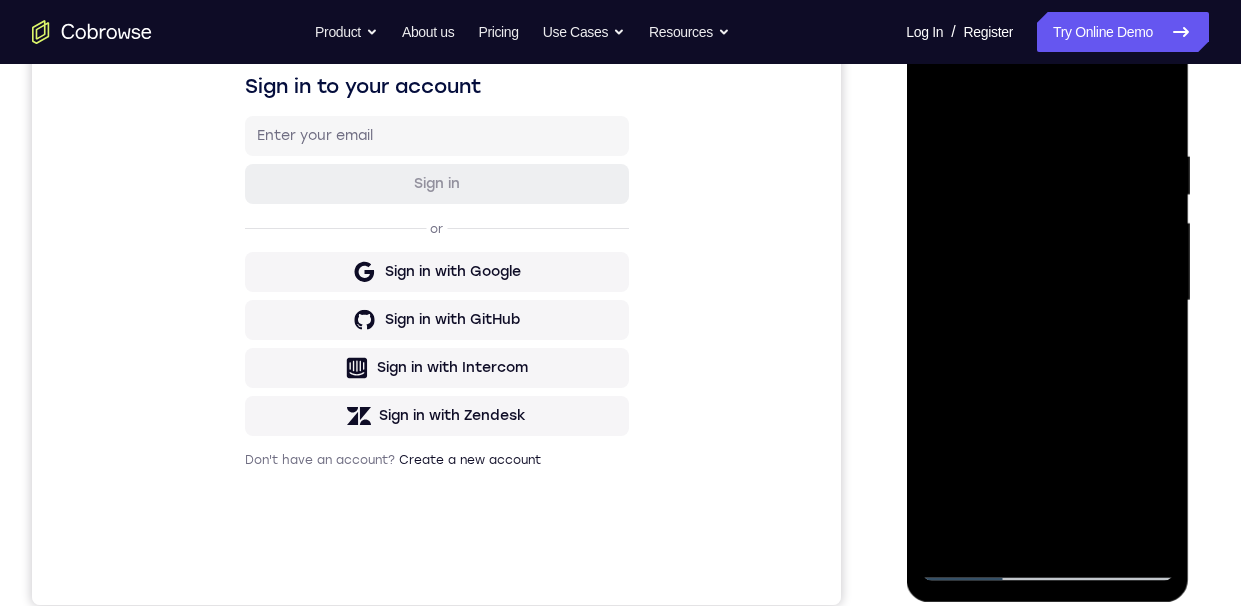click at bounding box center (1047, 301) 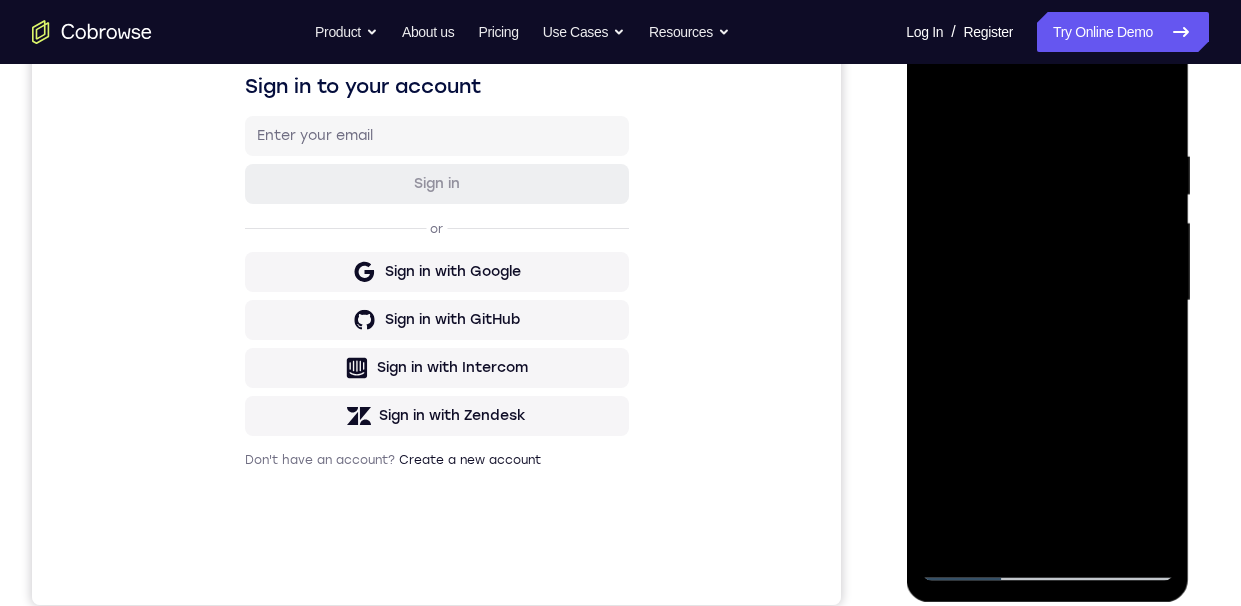 click at bounding box center (1047, 301) 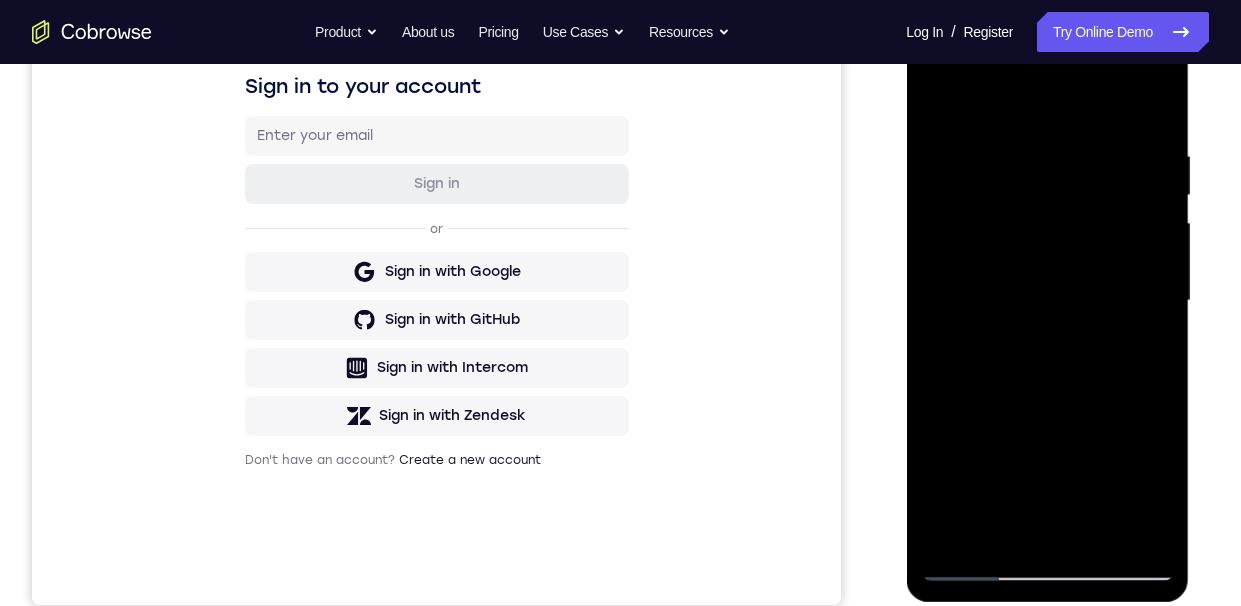 click at bounding box center (1047, 301) 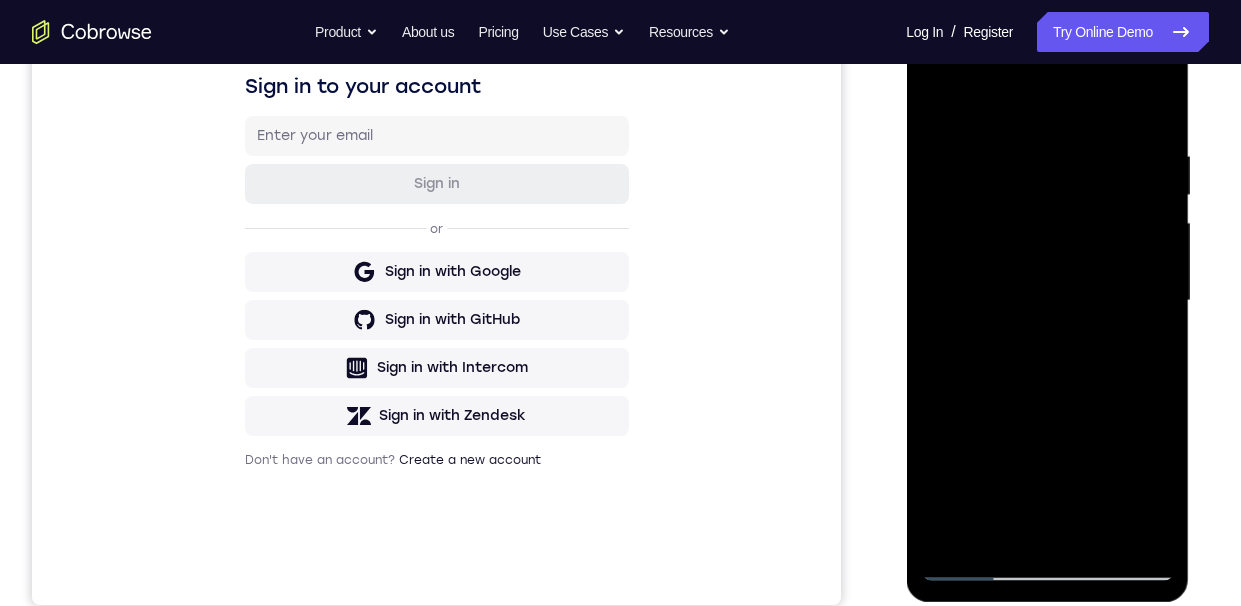 click at bounding box center [1047, 301] 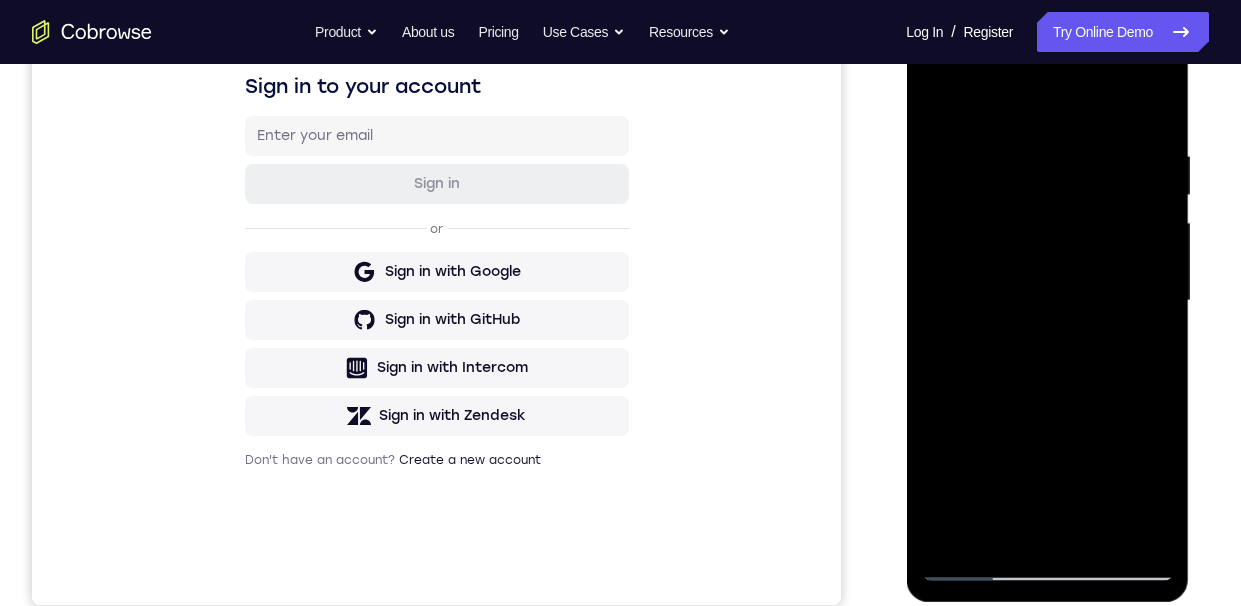click at bounding box center [1047, 301] 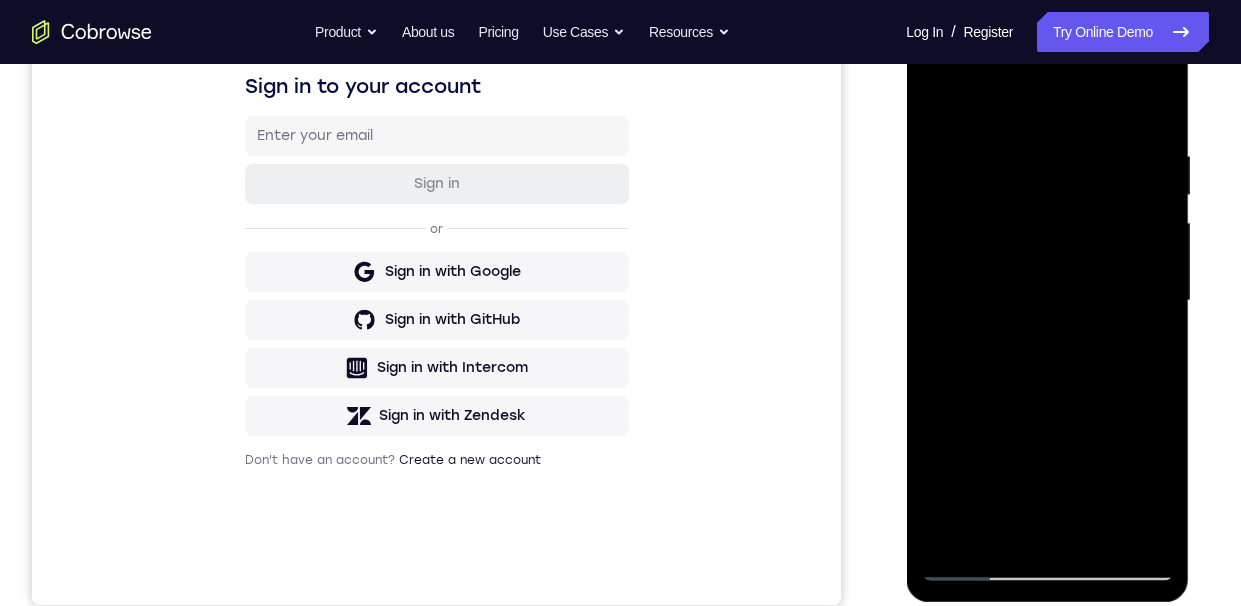 click at bounding box center (1047, 301) 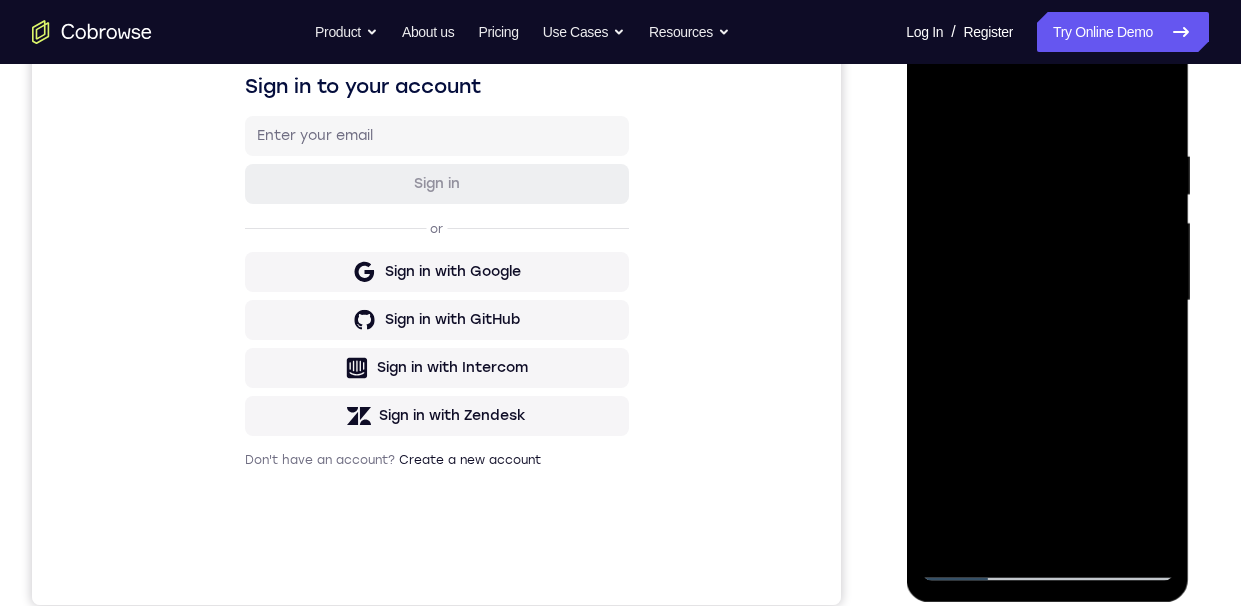 click at bounding box center (1047, 301) 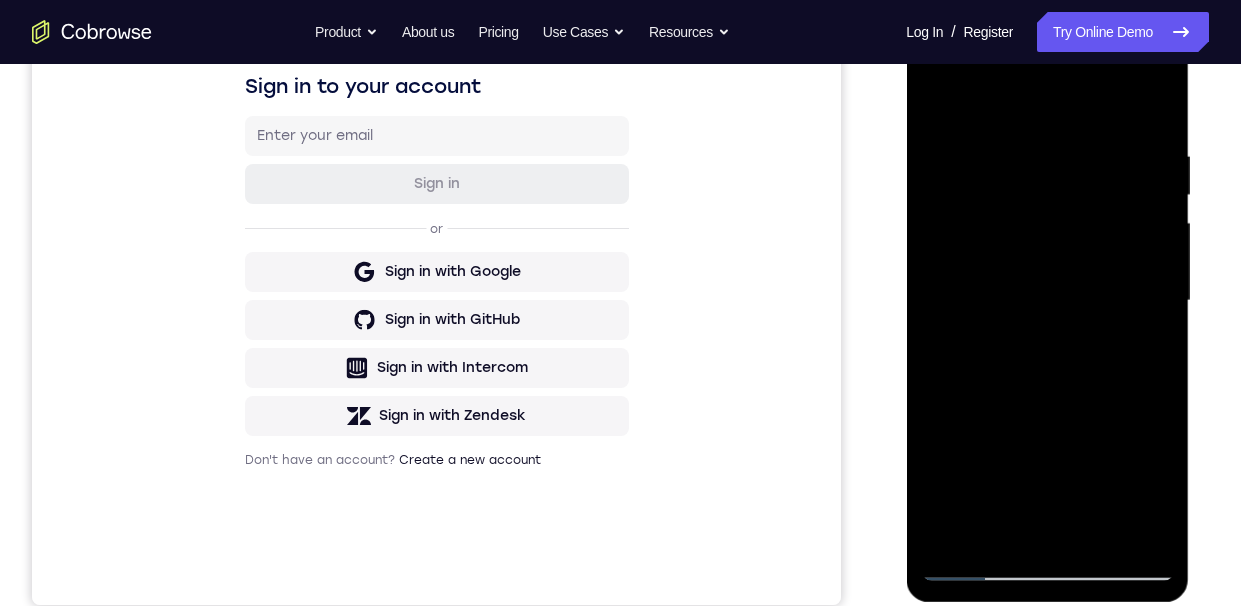 click at bounding box center (1047, 301) 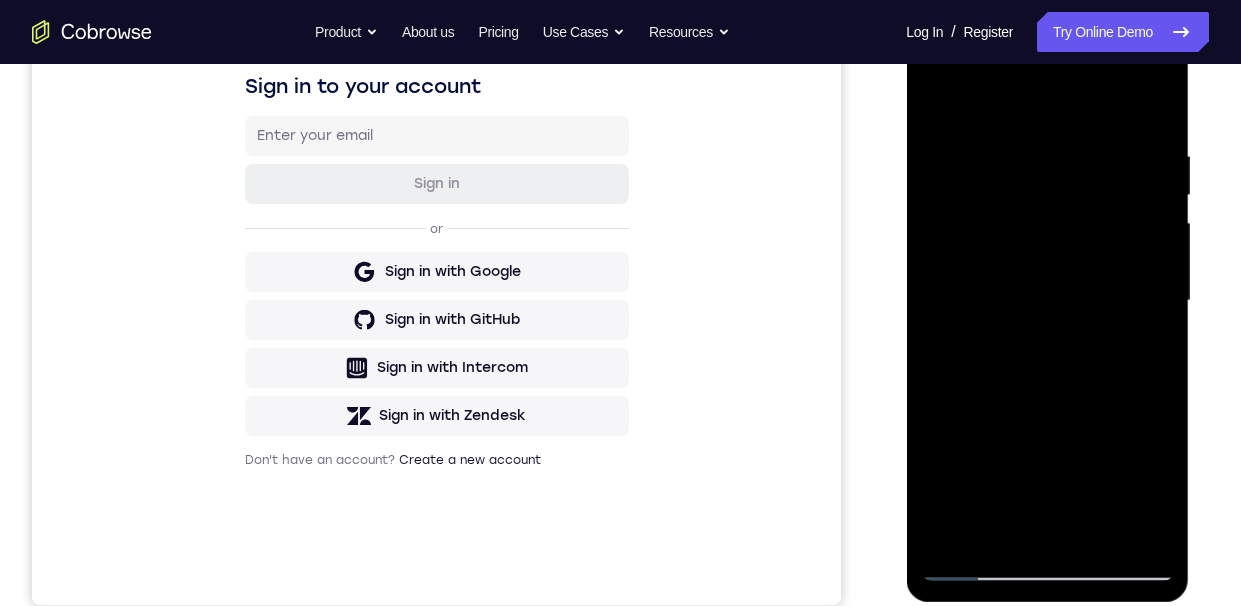 click at bounding box center (1047, 301) 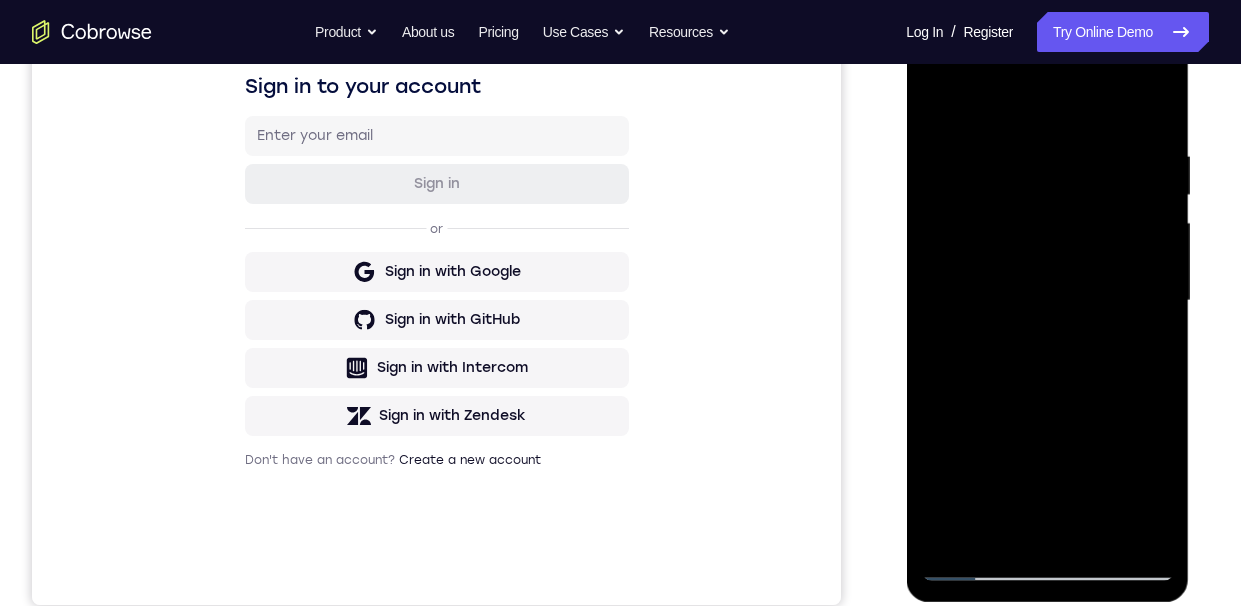 click at bounding box center (1047, 301) 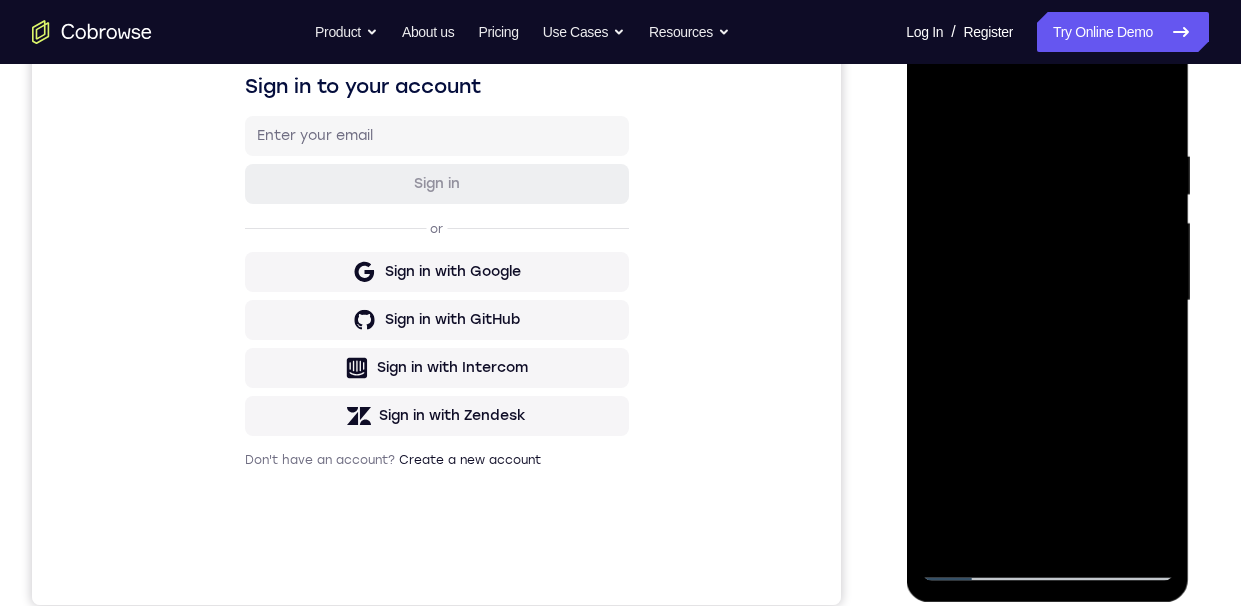 click at bounding box center [1047, 301] 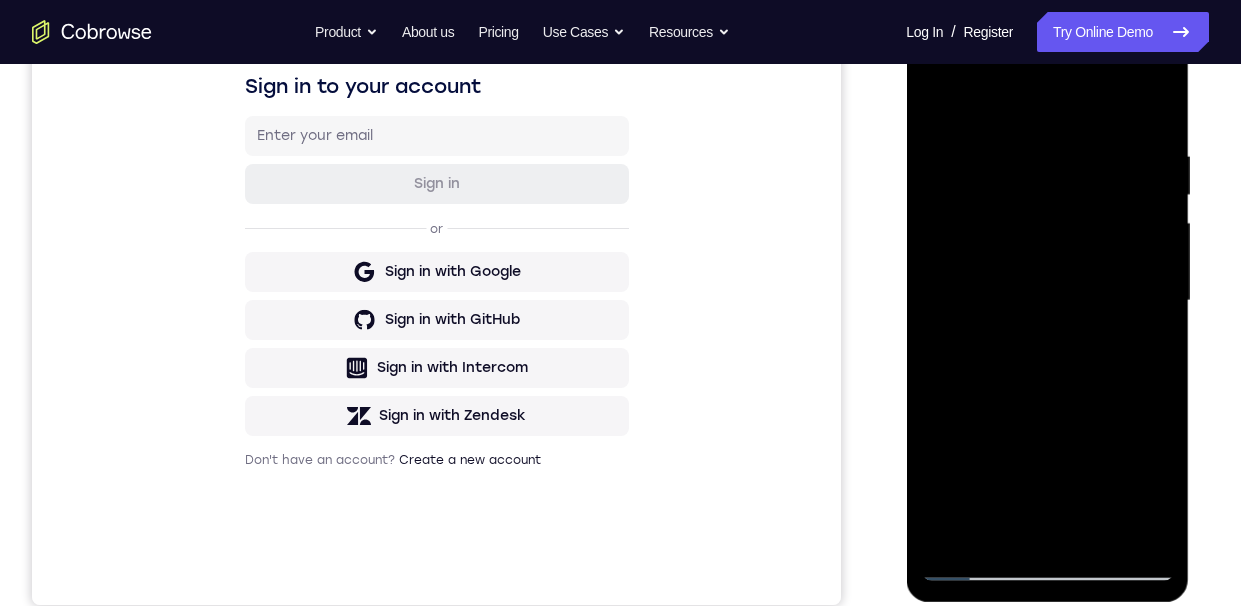 click at bounding box center (1047, 301) 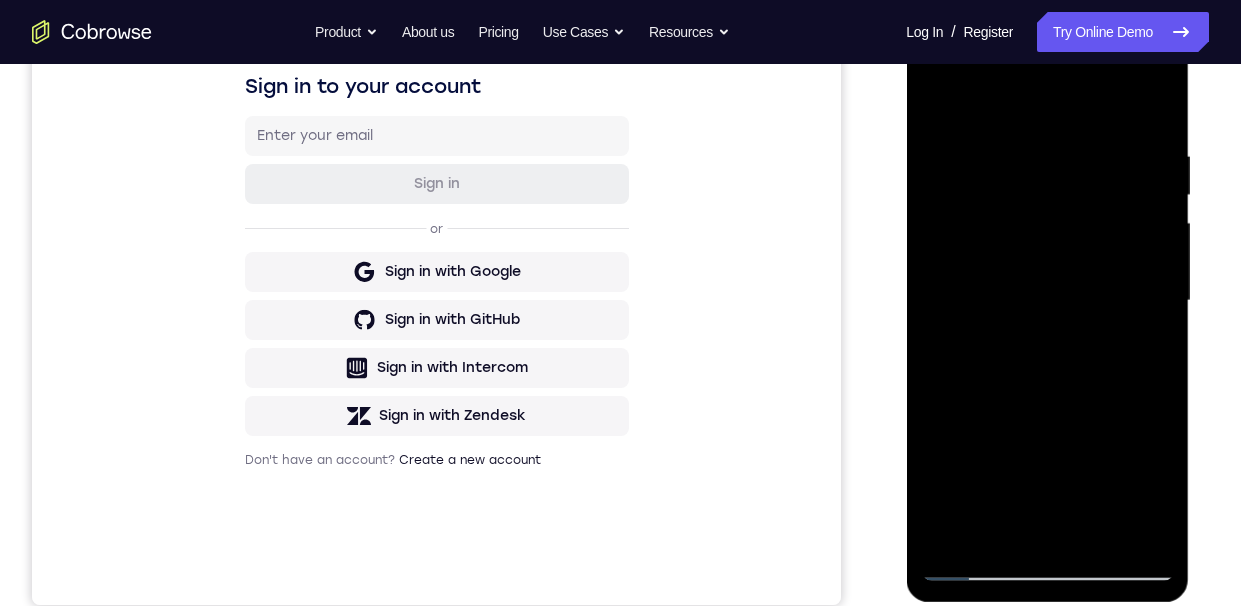 click at bounding box center (1047, 301) 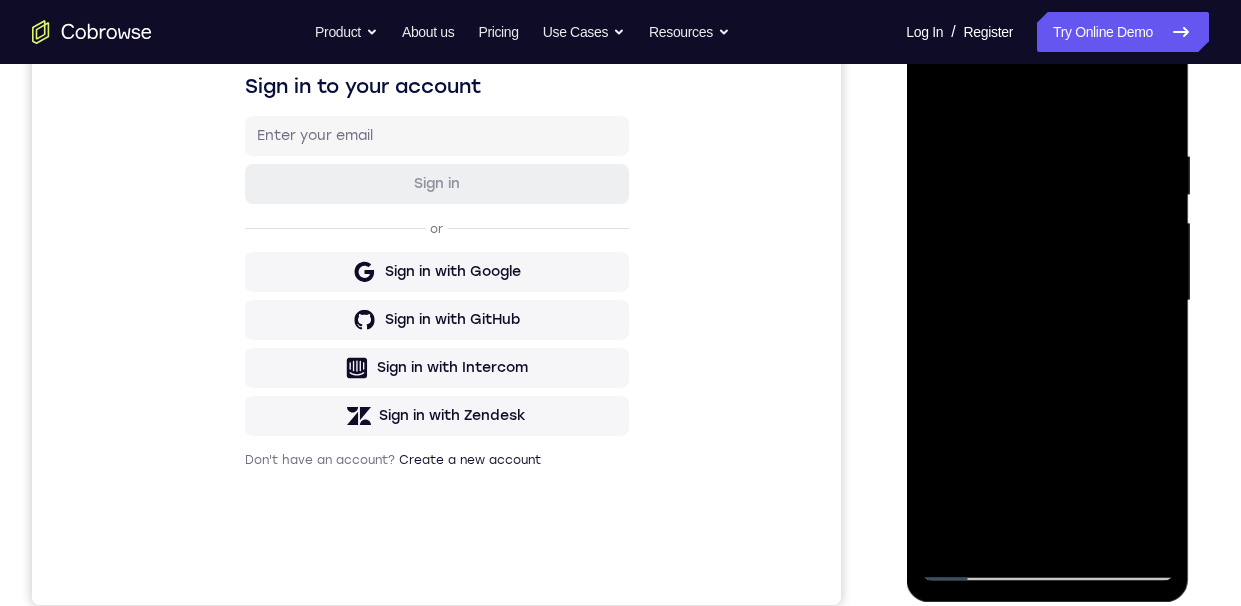 click at bounding box center (1047, 301) 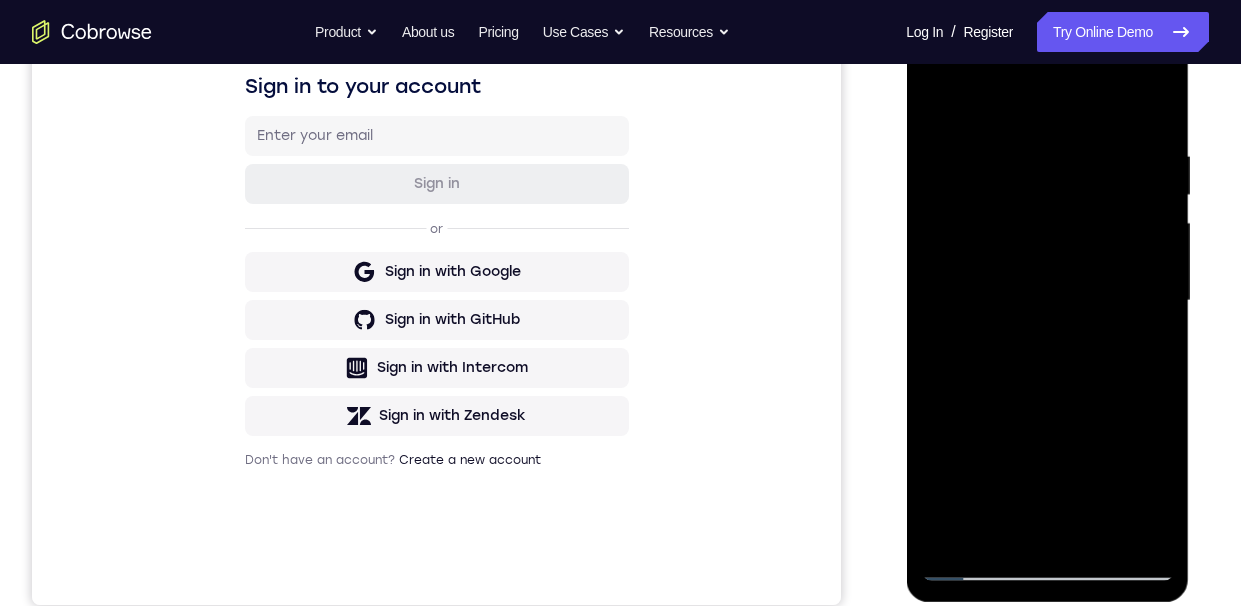 click at bounding box center (1047, 301) 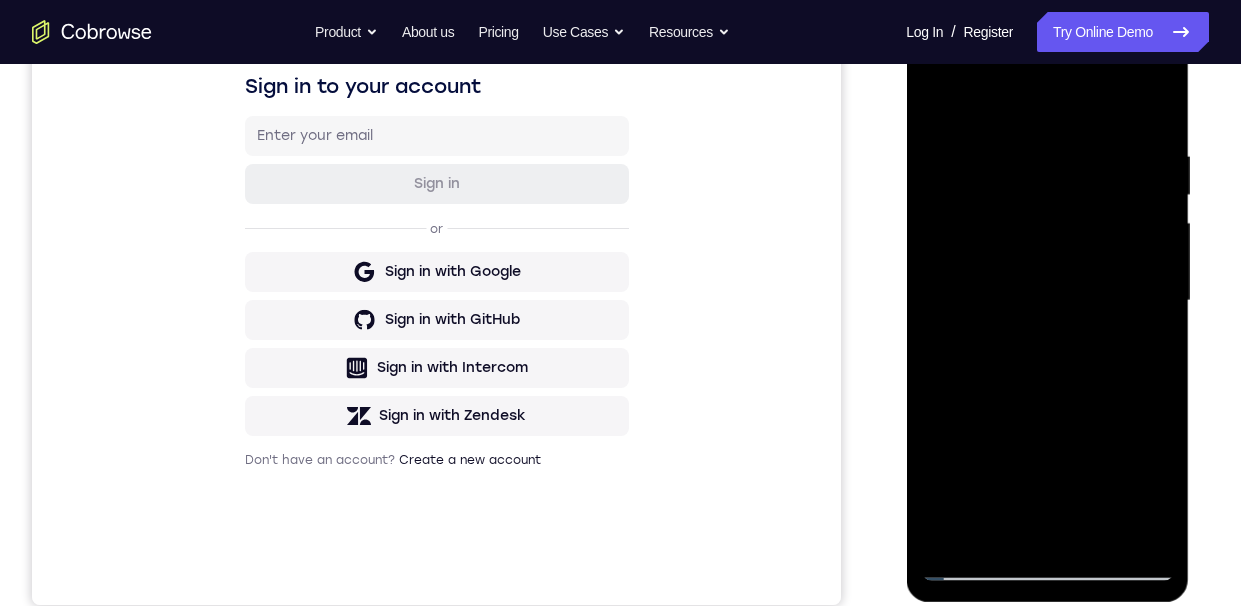 click at bounding box center (1047, 301) 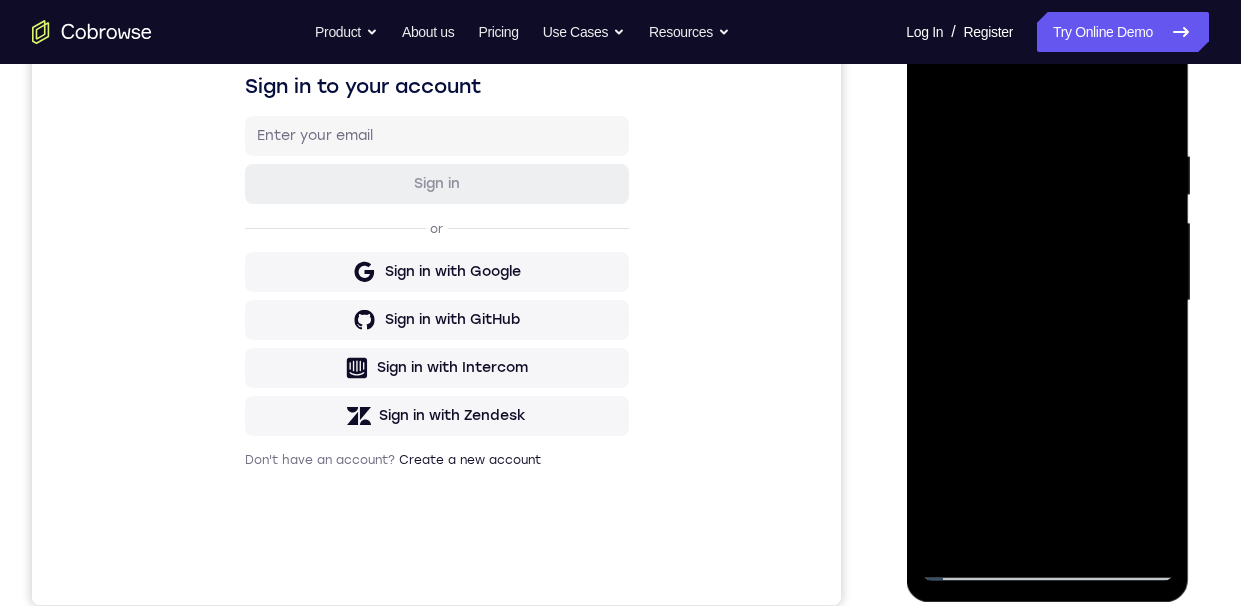 click at bounding box center (1047, 301) 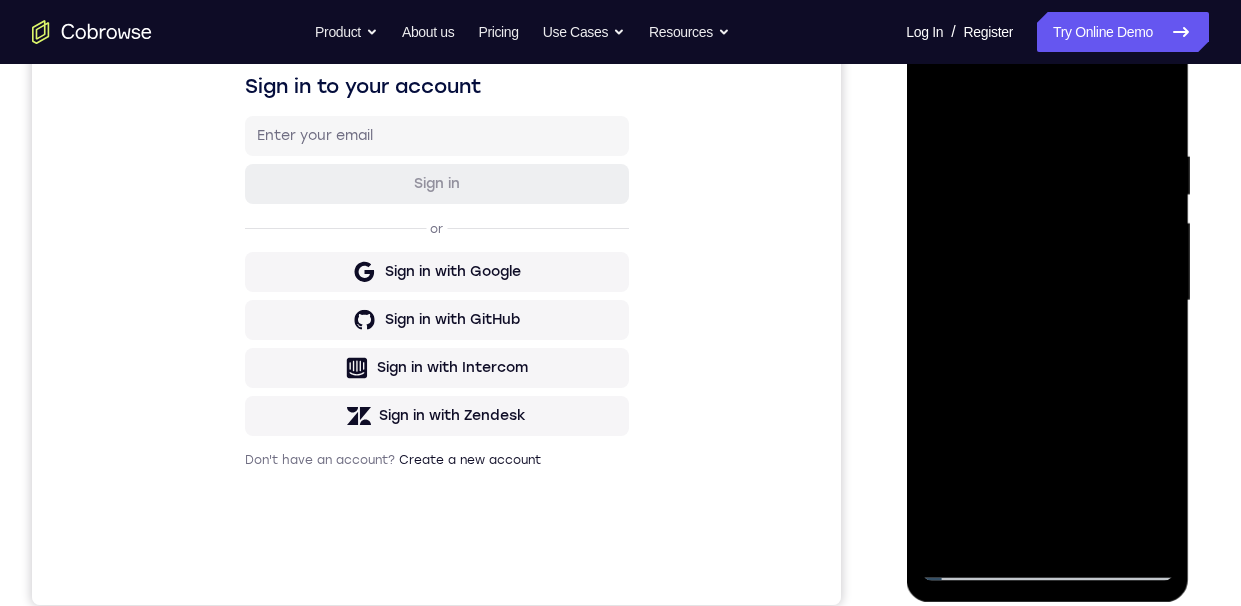 click at bounding box center (1047, 301) 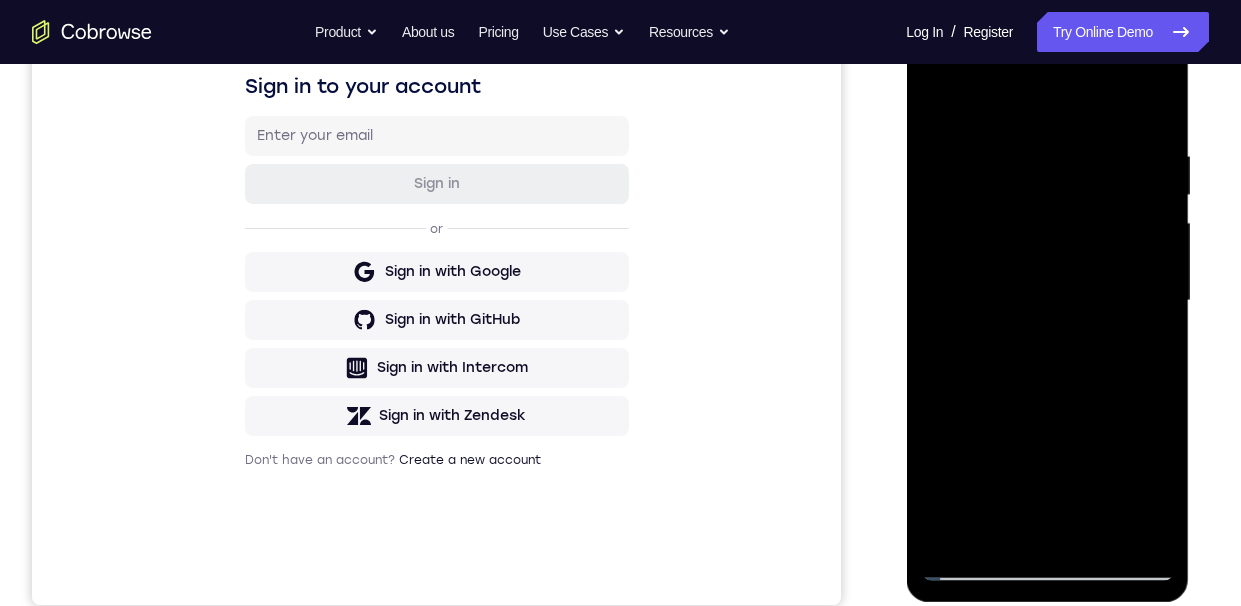 click at bounding box center [1047, 301] 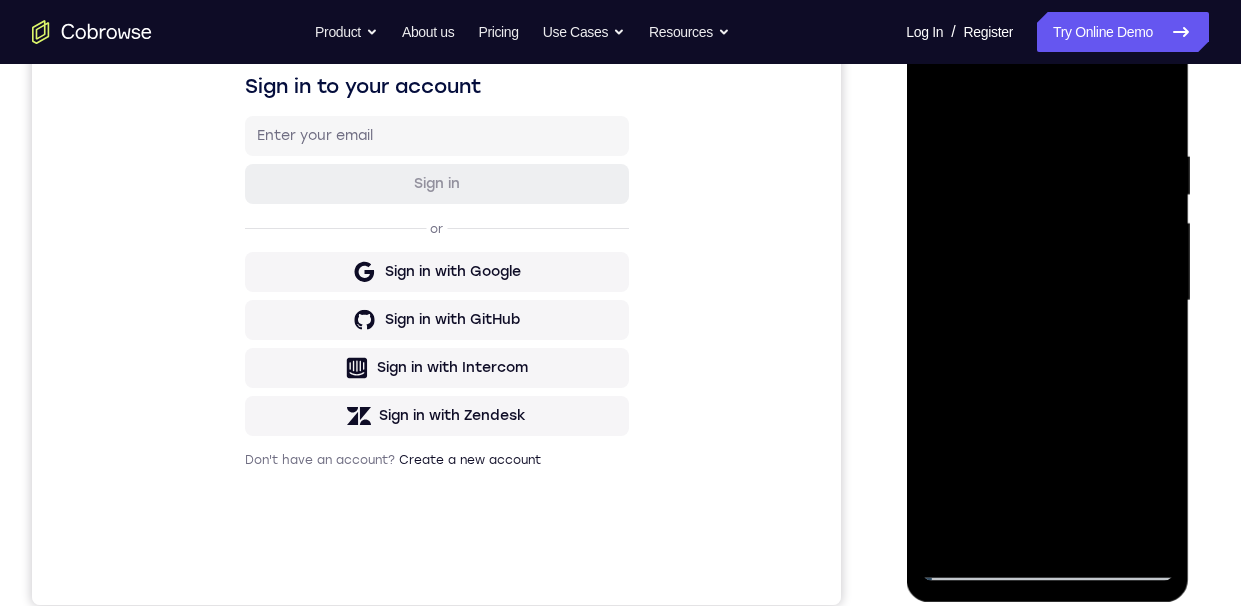 click at bounding box center (1047, 301) 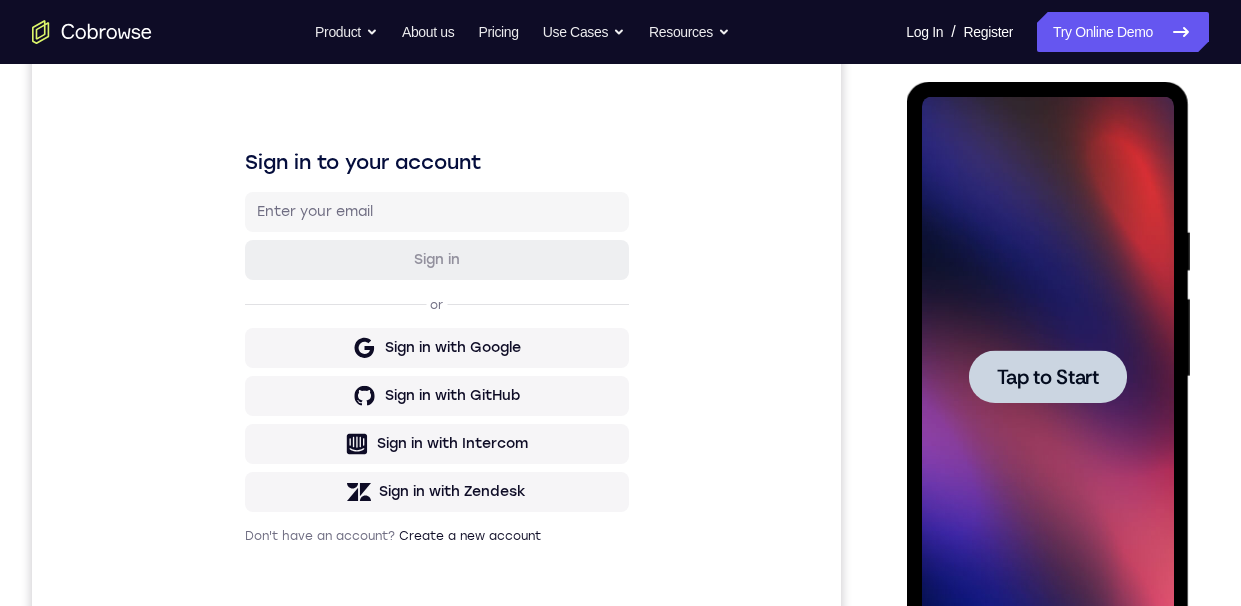 scroll, scrollTop: 273, scrollLeft: 0, axis: vertical 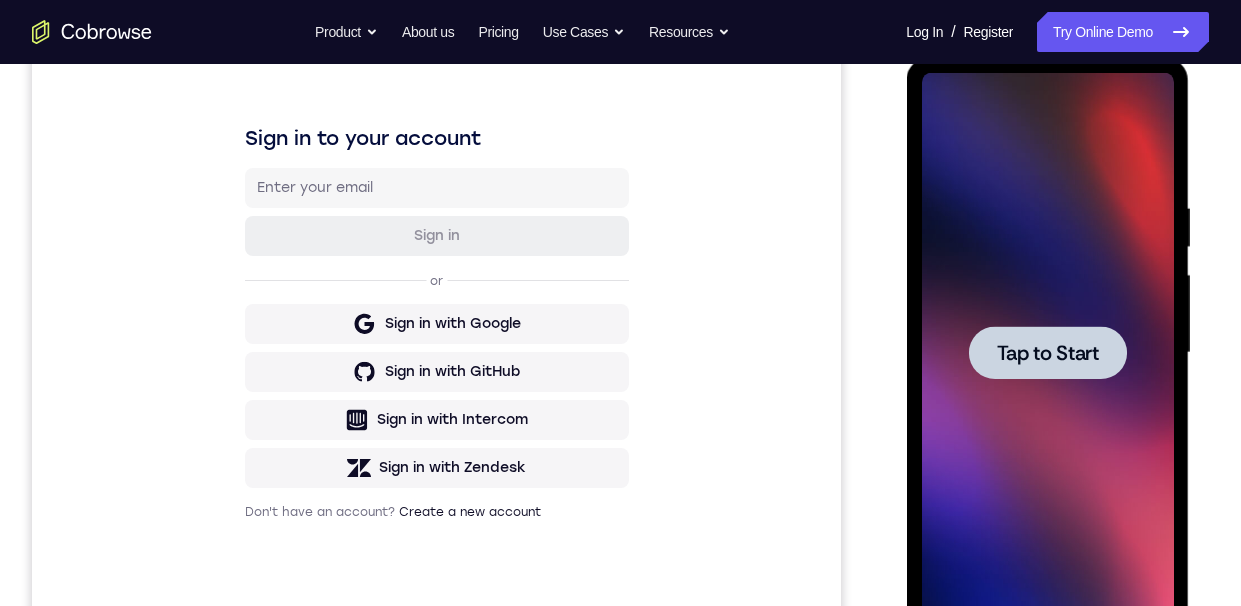 click on "Tap to Start" at bounding box center [1047, 353] 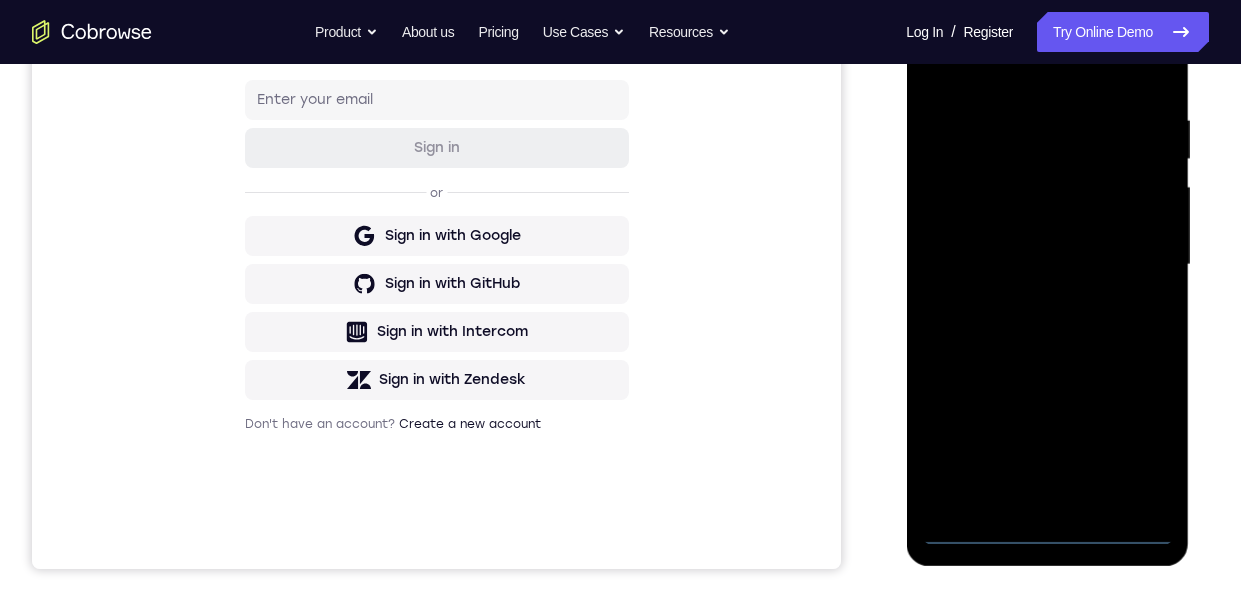 scroll, scrollTop: 360, scrollLeft: 0, axis: vertical 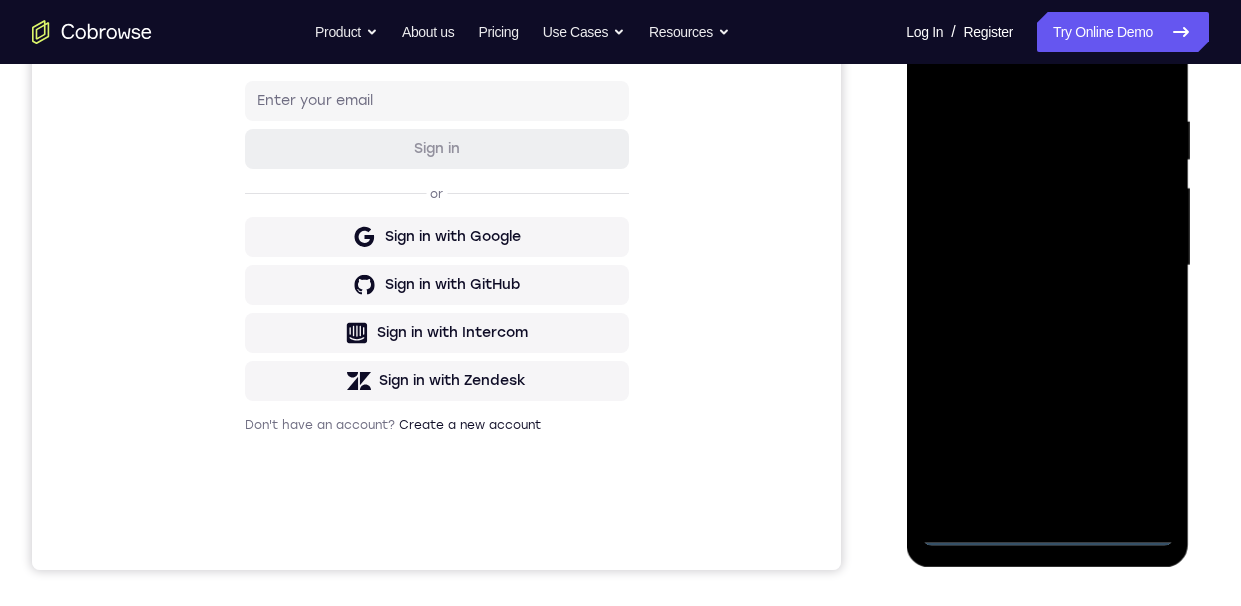 click at bounding box center [1047, 266] 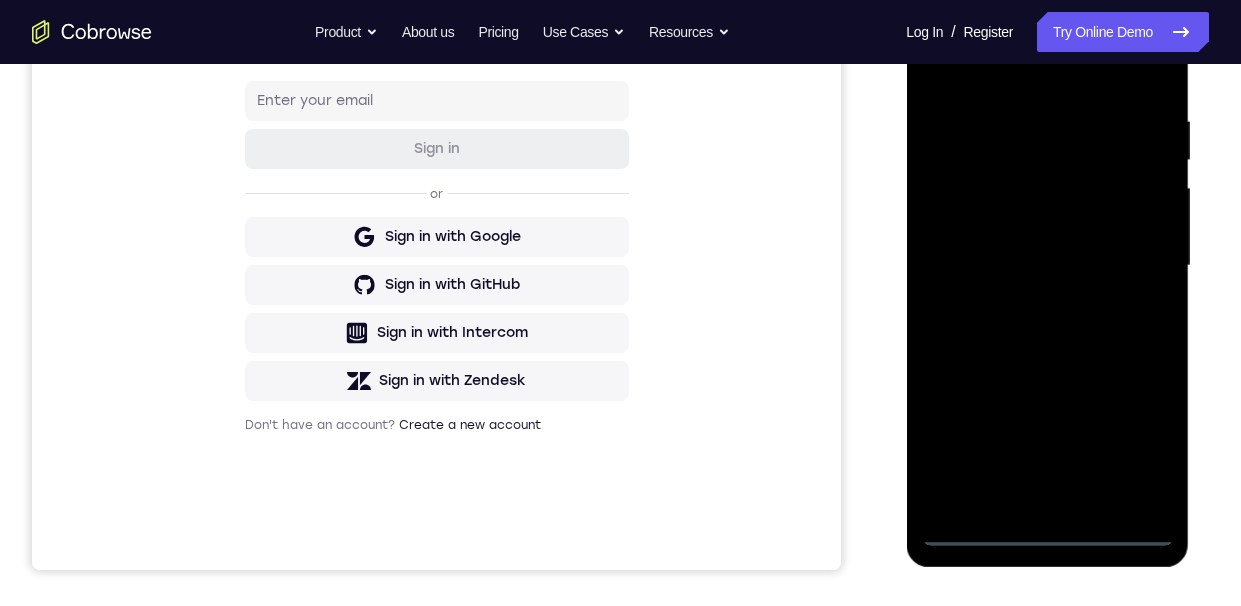 click at bounding box center (1047, 266) 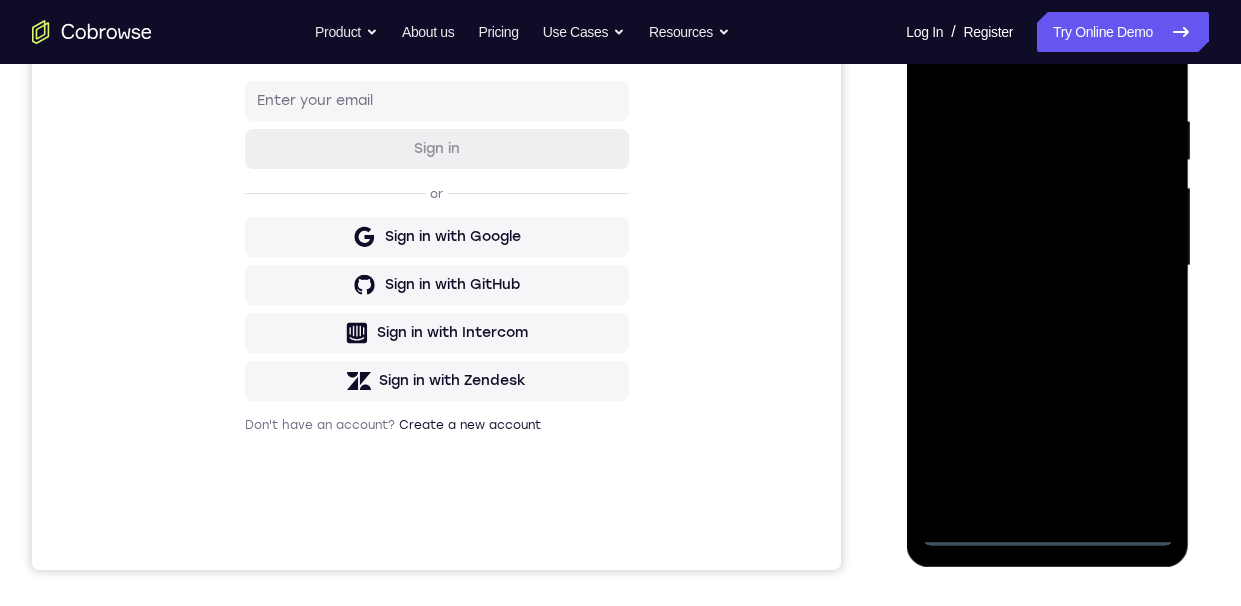 click at bounding box center (1047, 266) 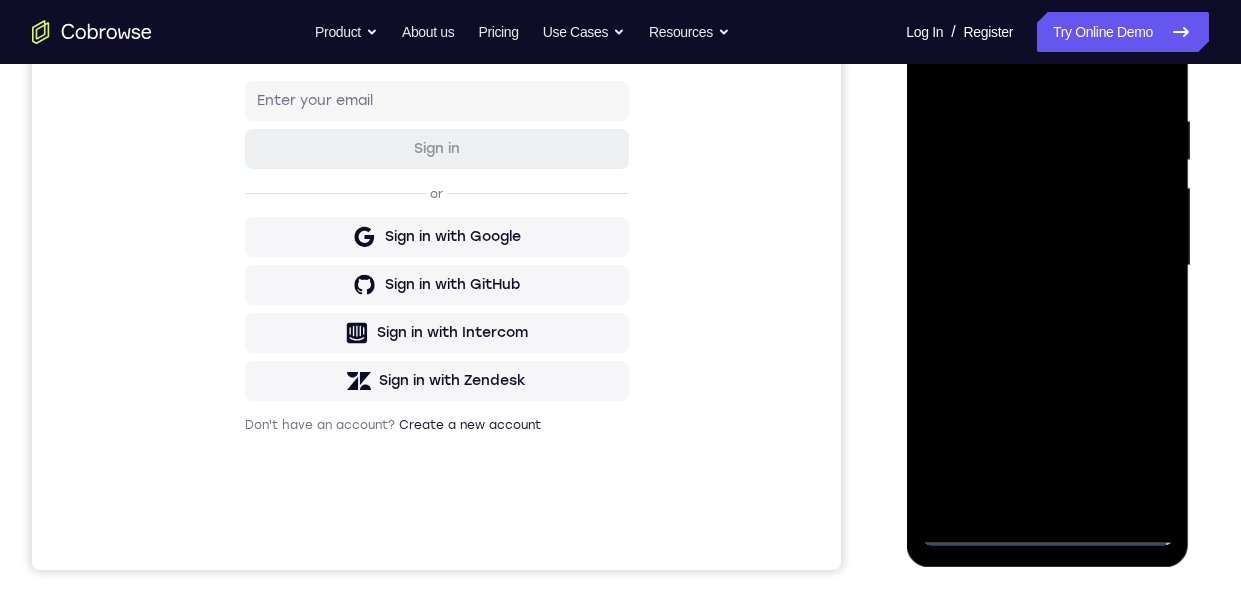 click at bounding box center [1047, 266] 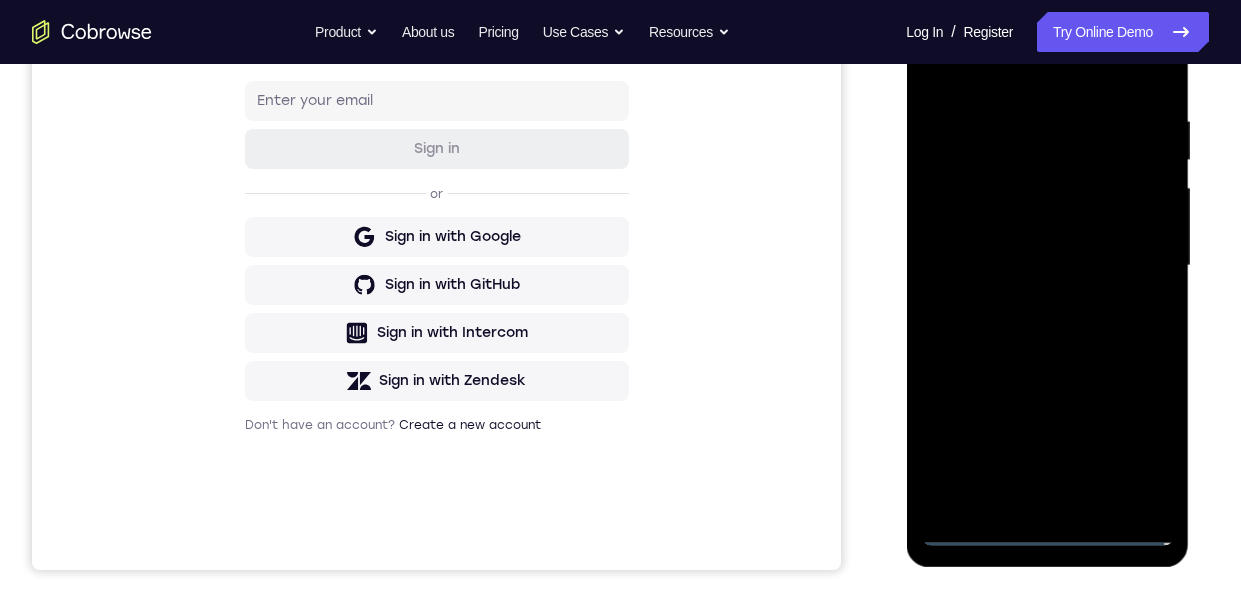 click at bounding box center (1047, 266) 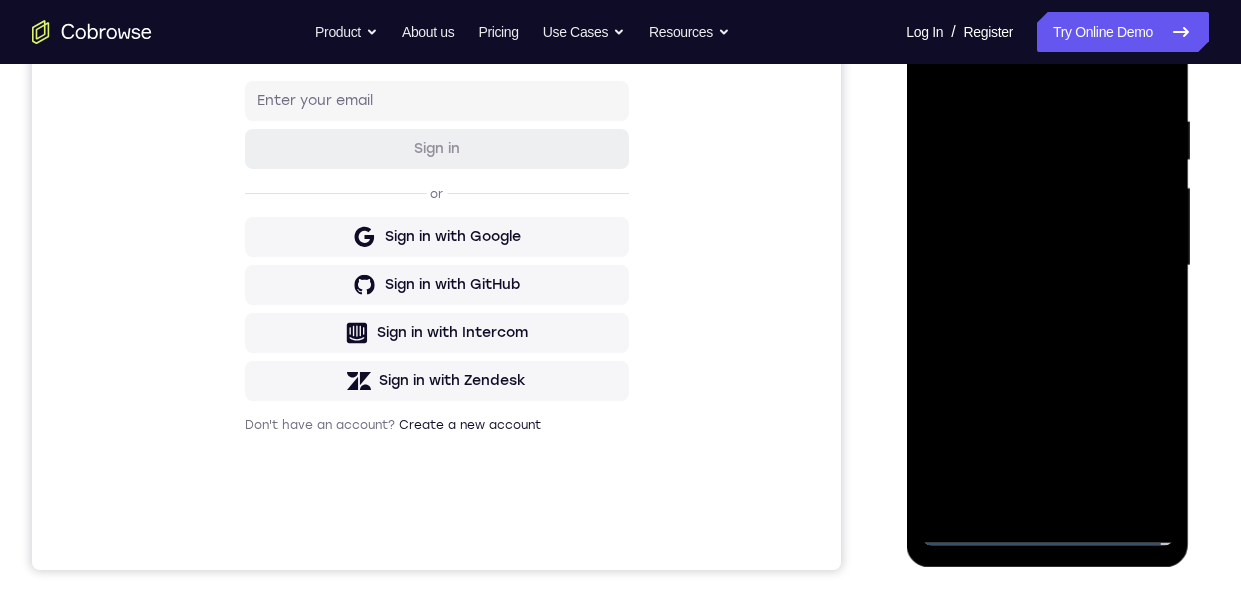 click at bounding box center [1047, 266] 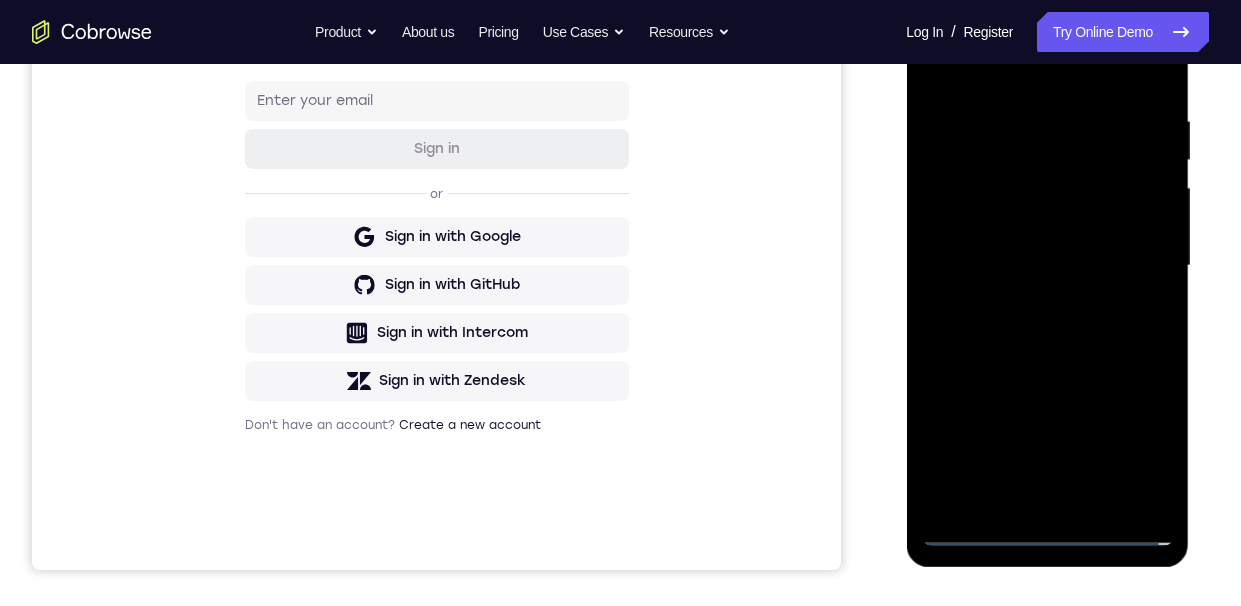 click at bounding box center [1047, 266] 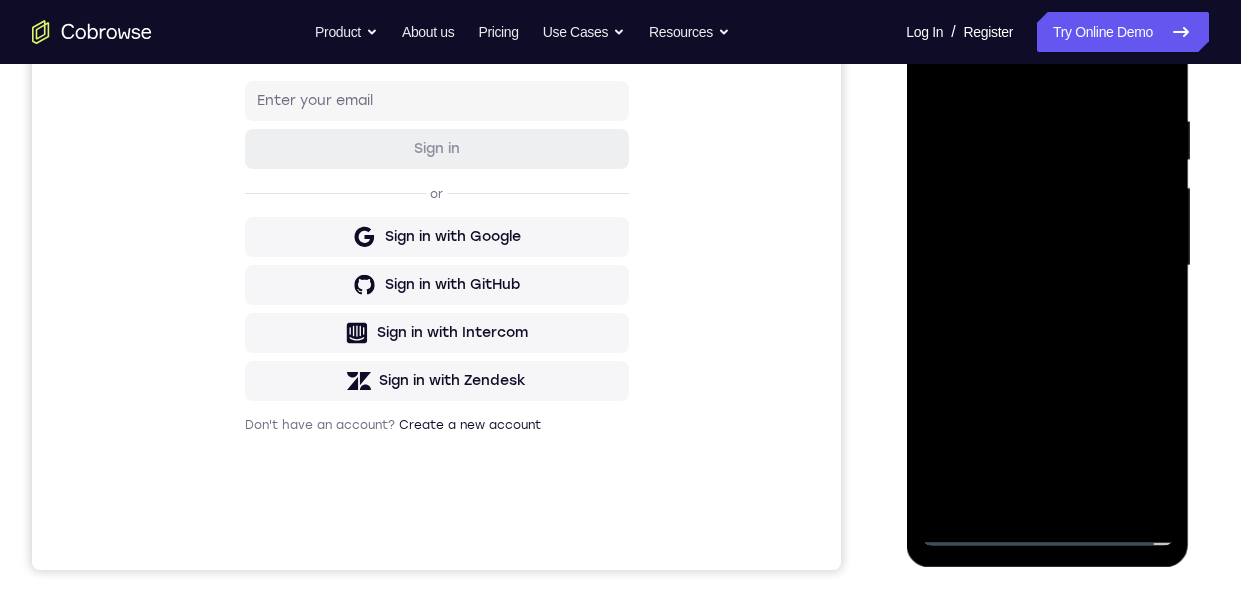 click at bounding box center (1047, 266) 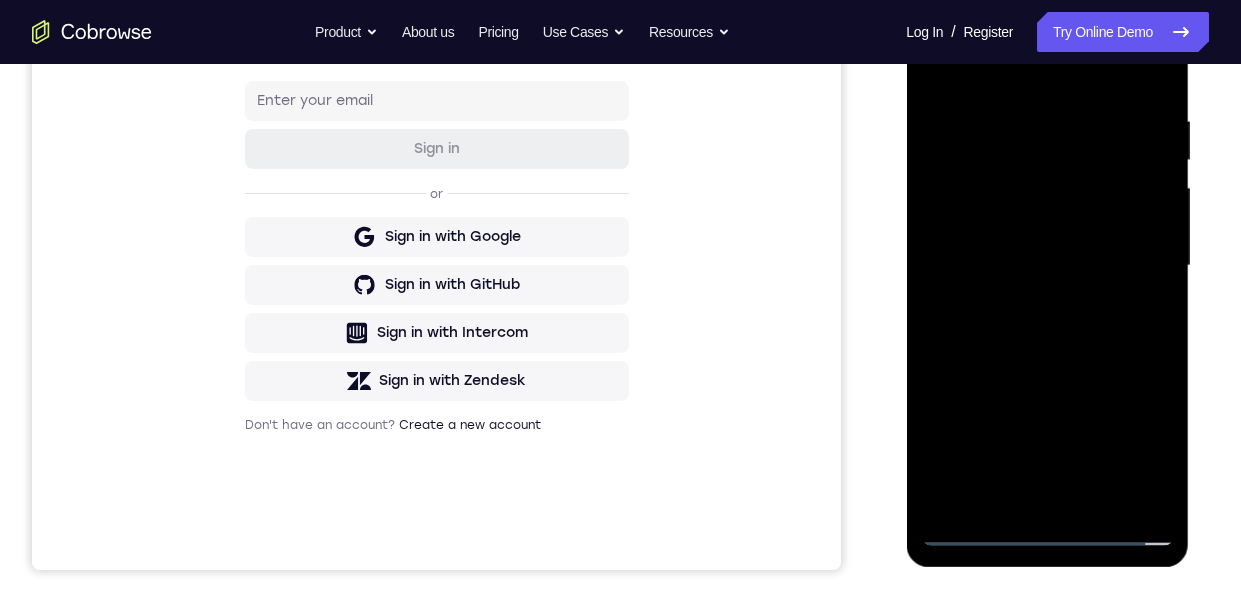 click at bounding box center [1047, 266] 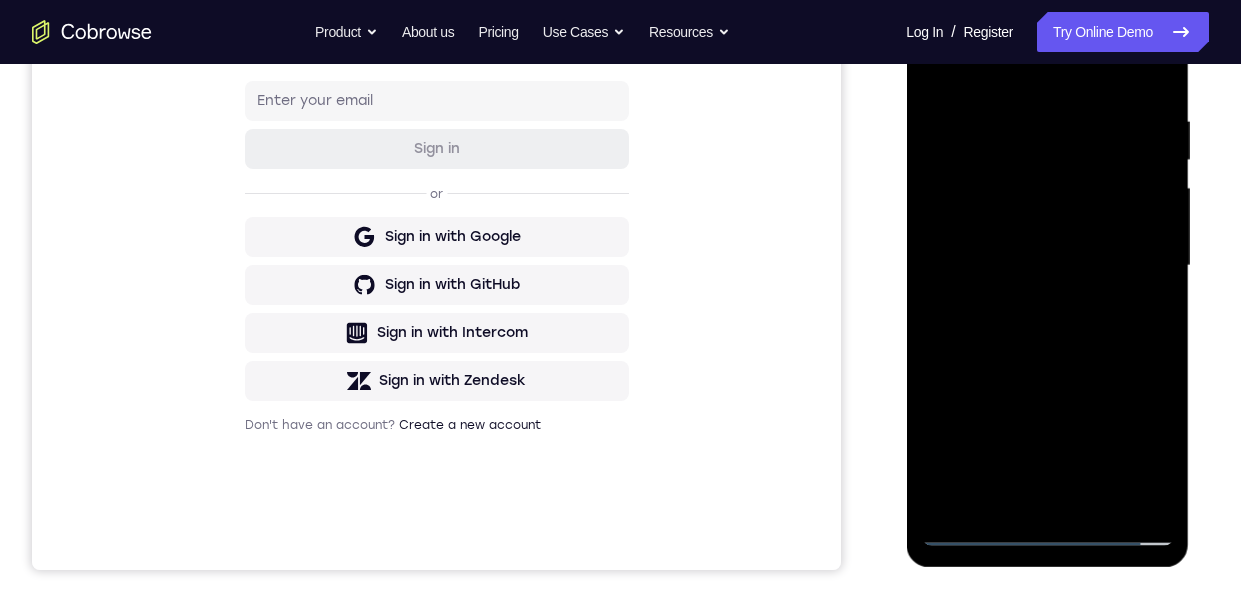 click at bounding box center [1047, 266] 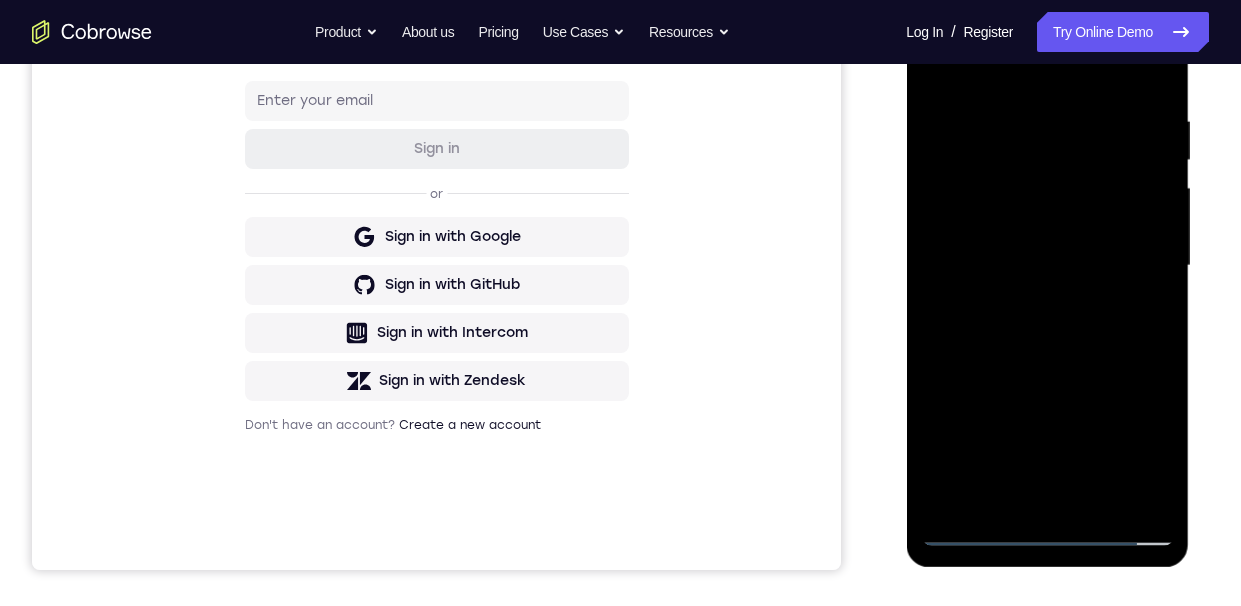 click at bounding box center (1047, 266) 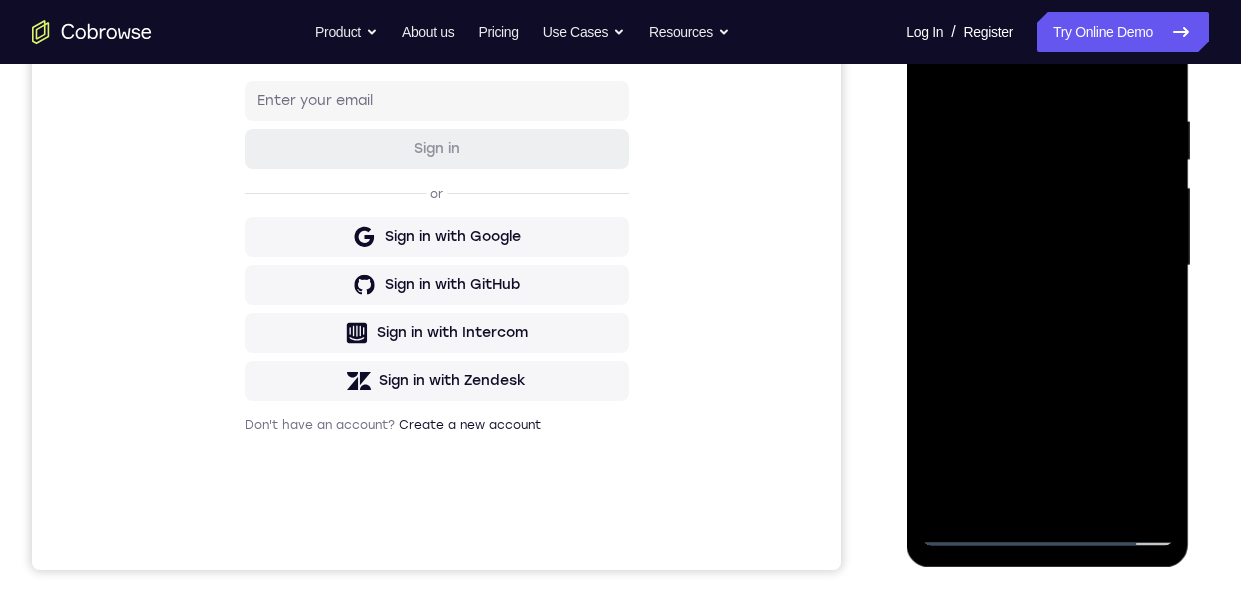scroll, scrollTop: 294, scrollLeft: 0, axis: vertical 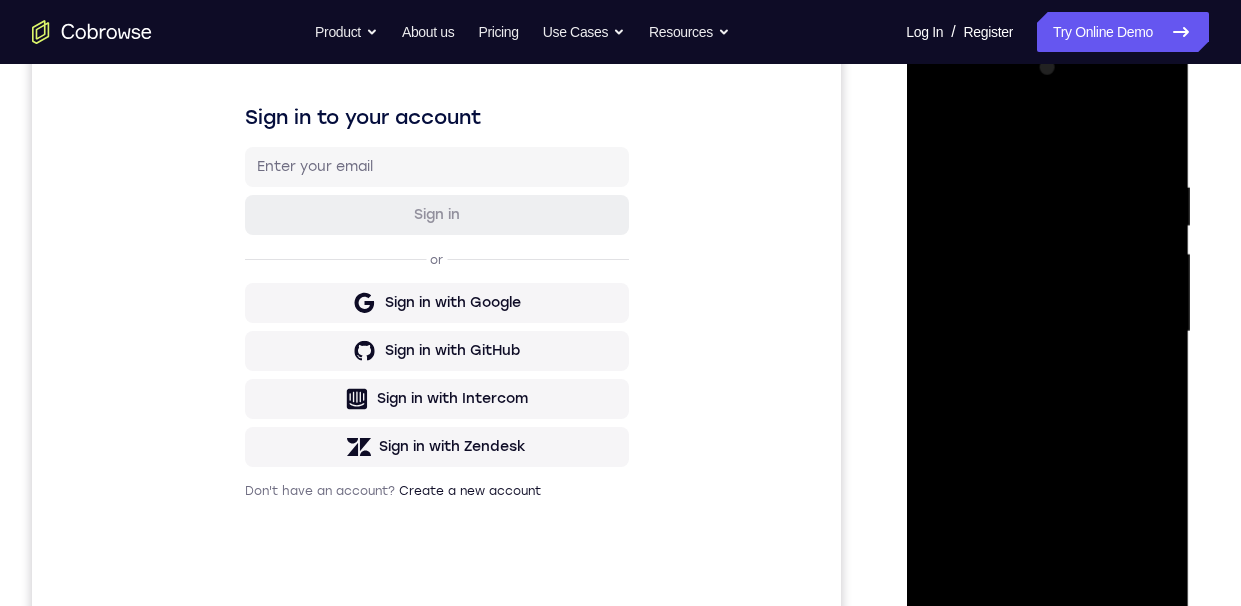 click at bounding box center (1047, 332) 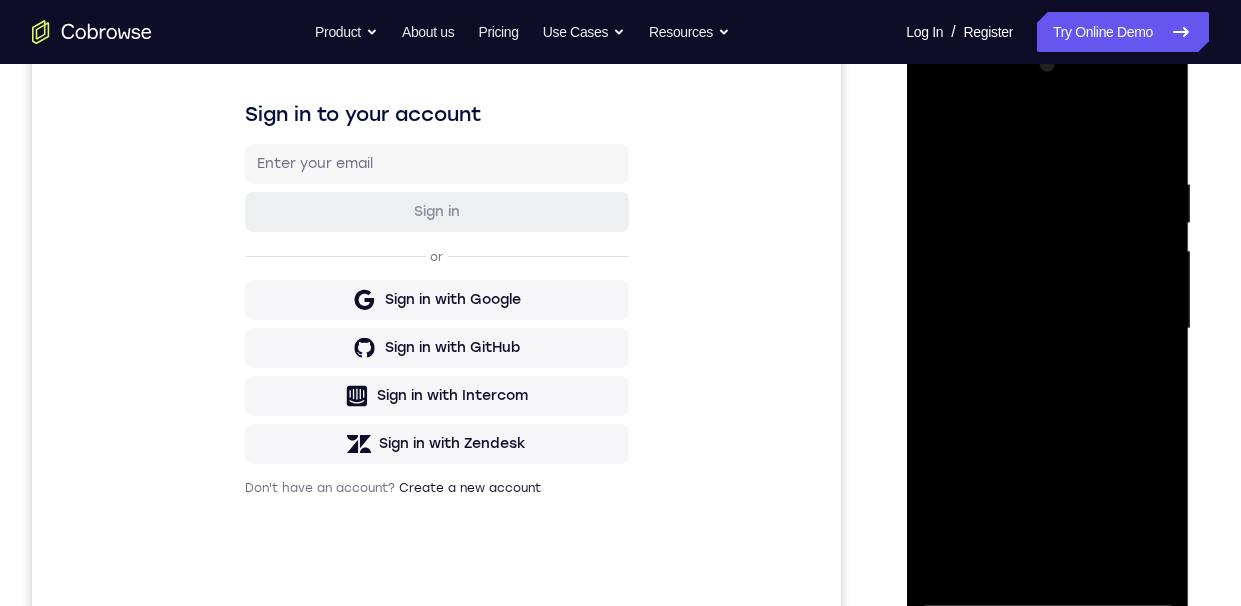 click at bounding box center [1047, 329] 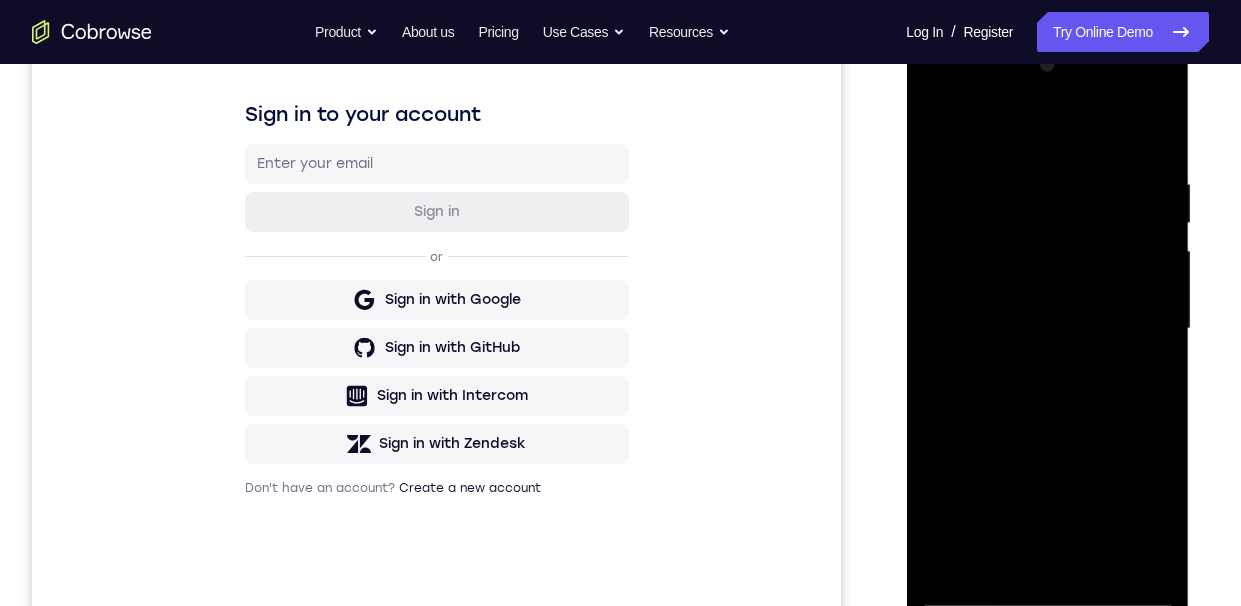 click at bounding box center [1047, 329] 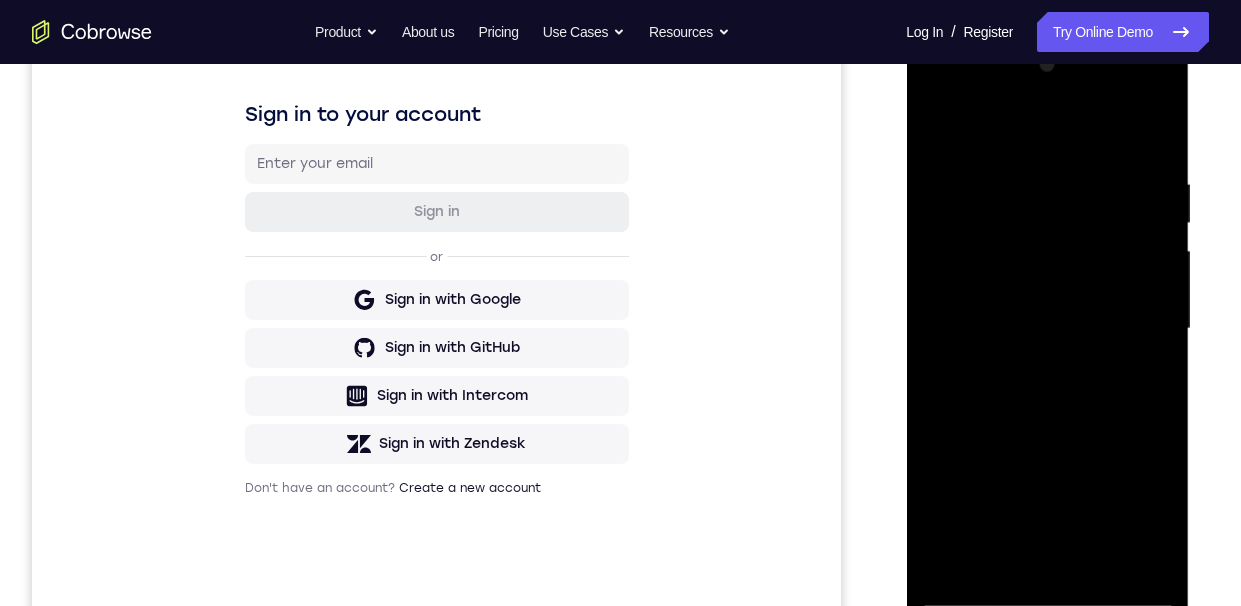 click at bounding box center (1047, 329) 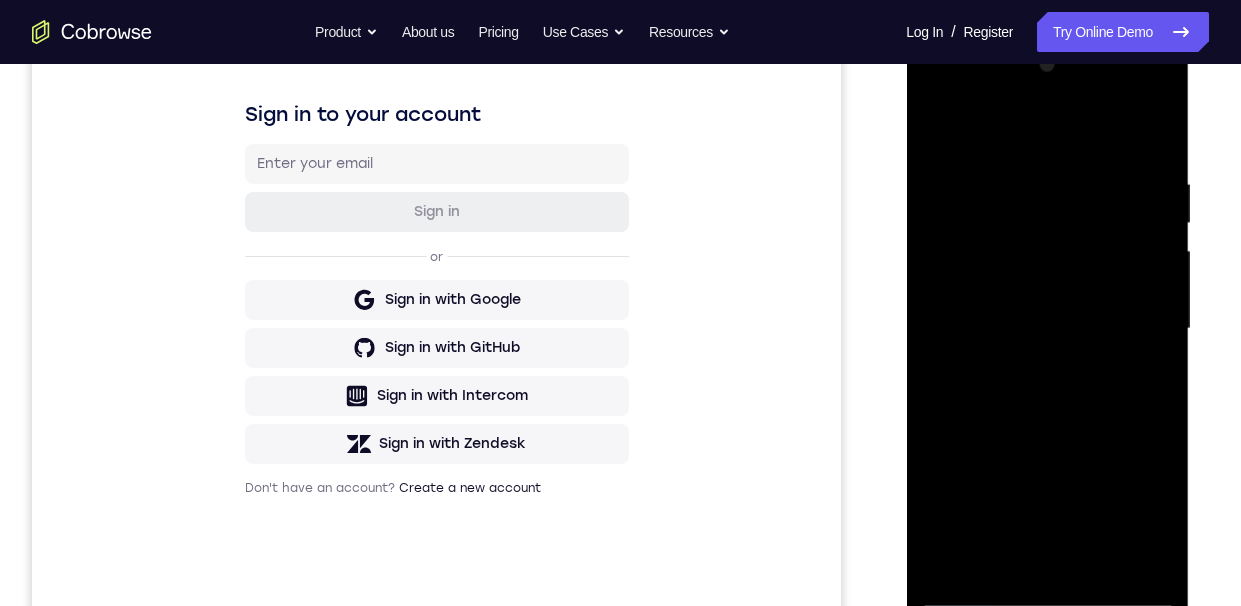 click at bounding box center (1047, 329) 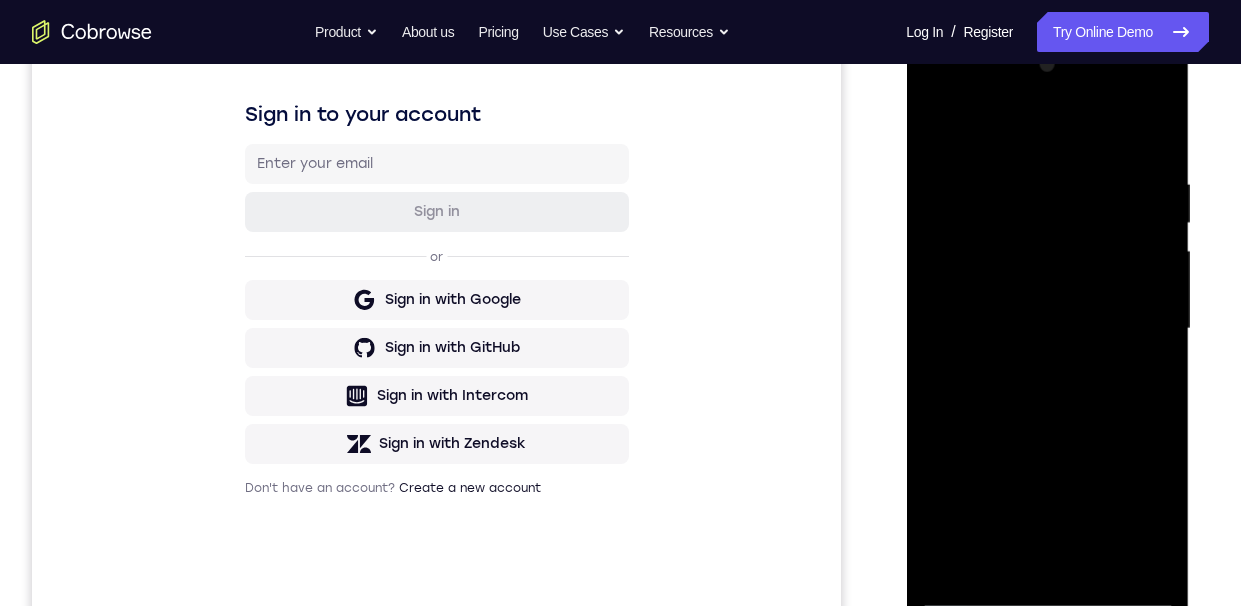 click at bounding box center (1047, 329) 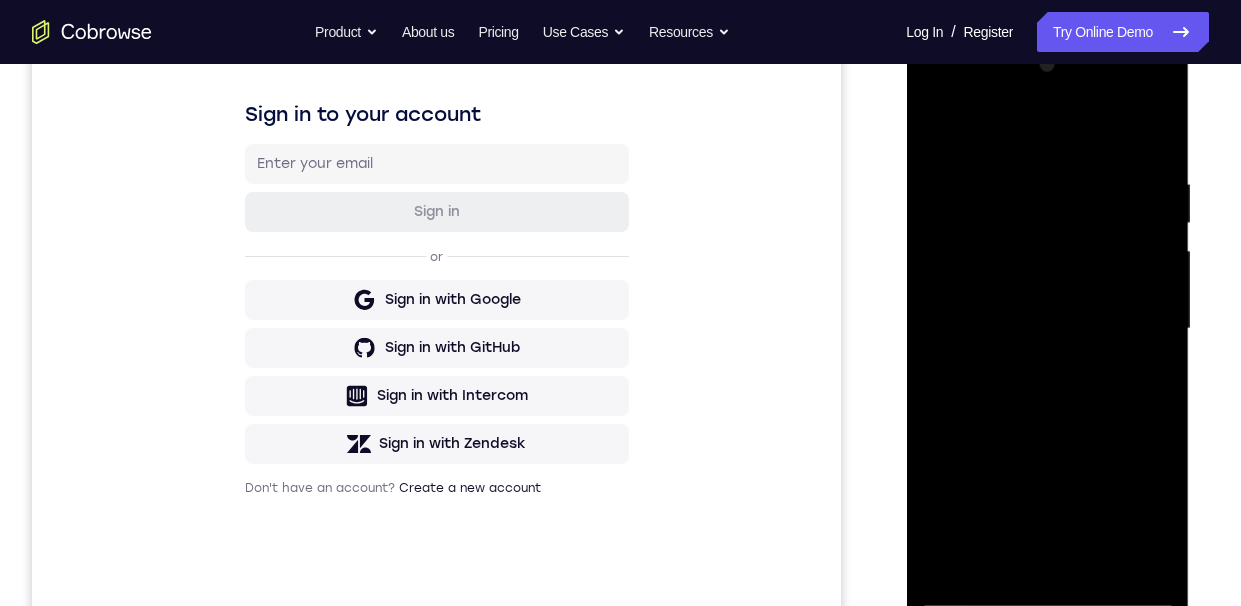 click at bounding box center [1047, 329] 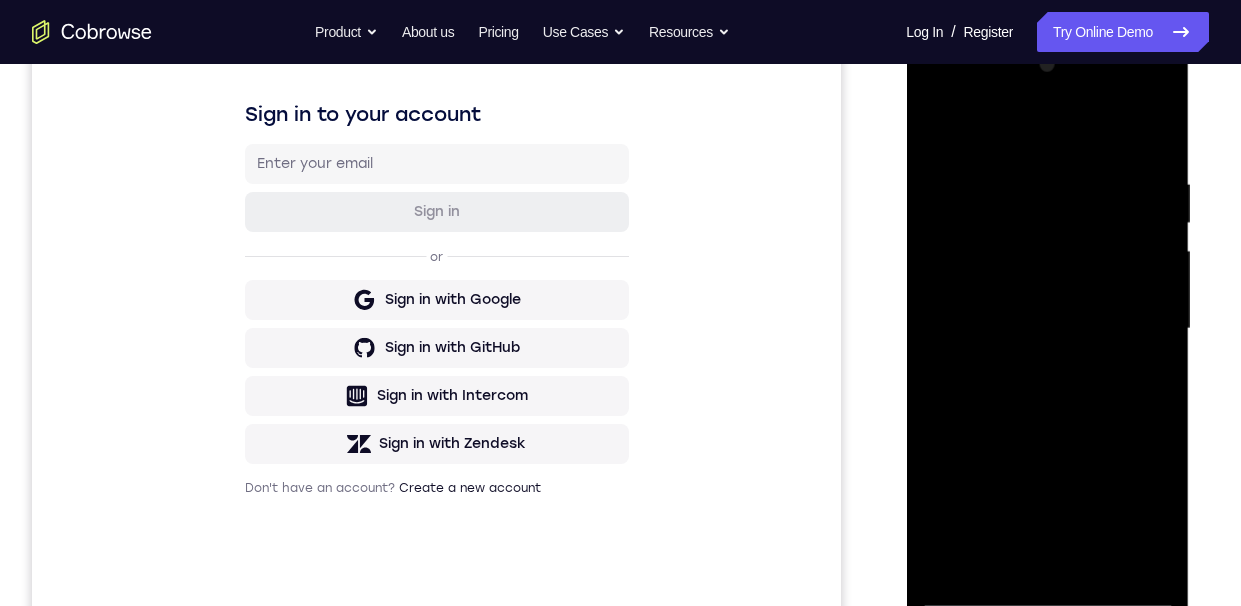 click at bounding box center [1047, 329] 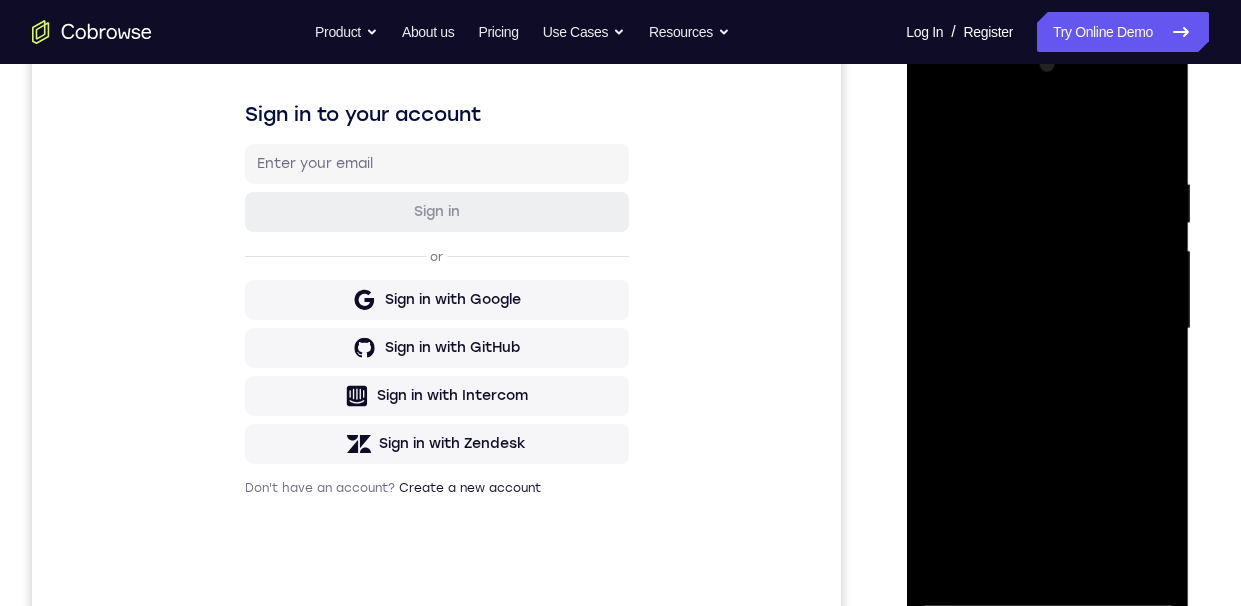 click at bounding box center [1047, 329] 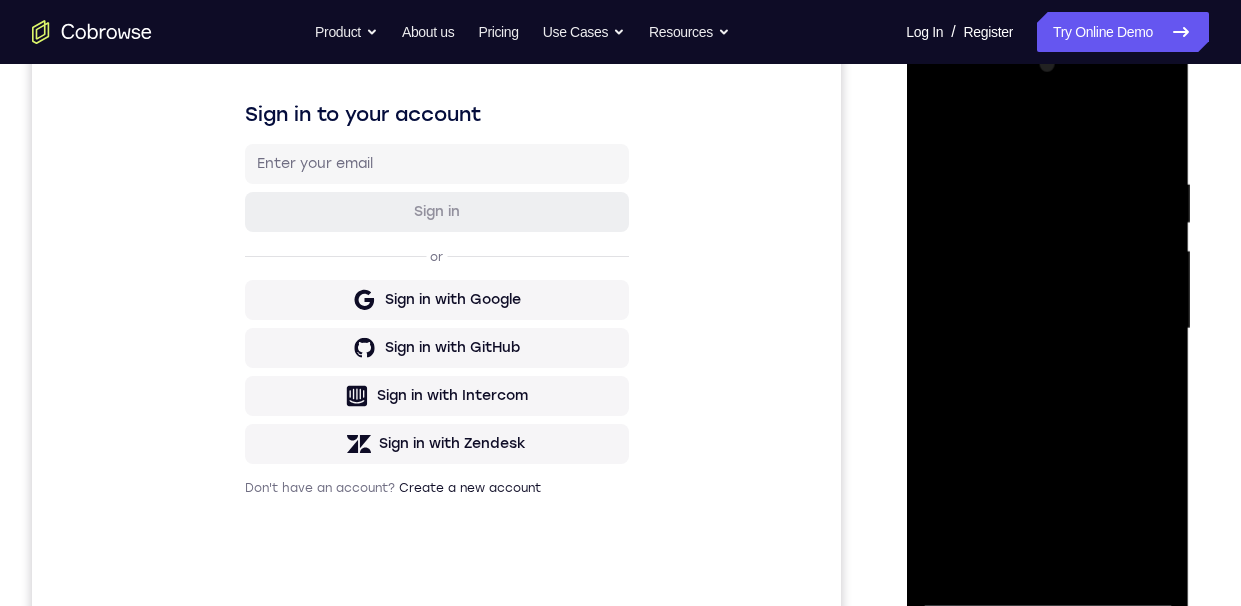 click at bounding box center (1047, 329) 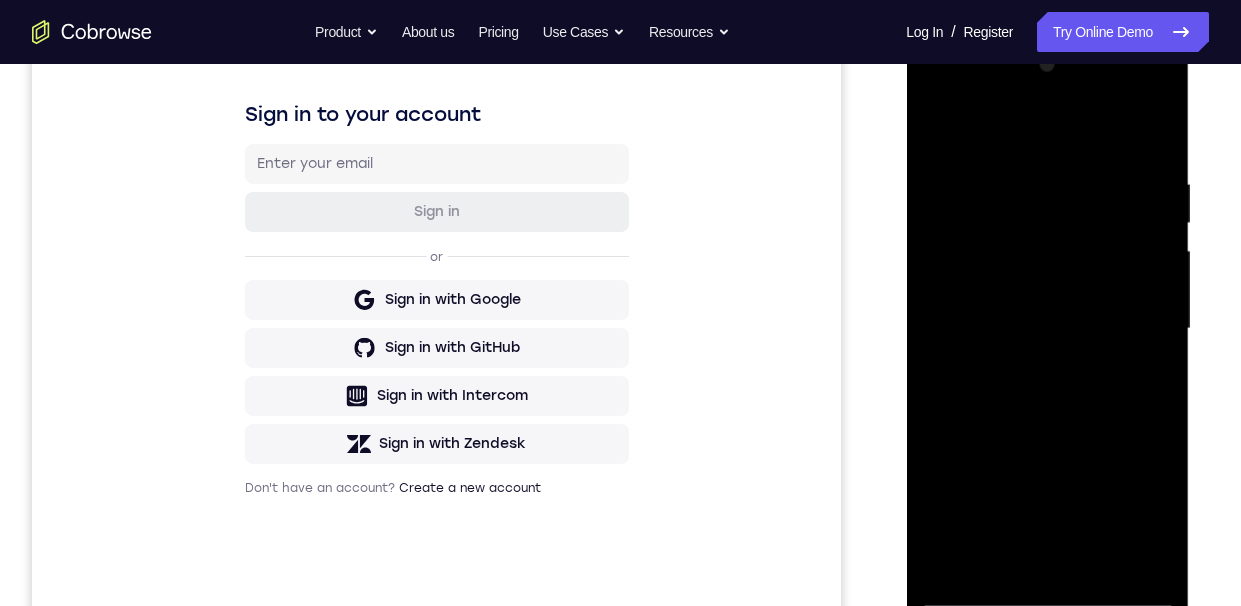 click at bounding box center [1047, 329] 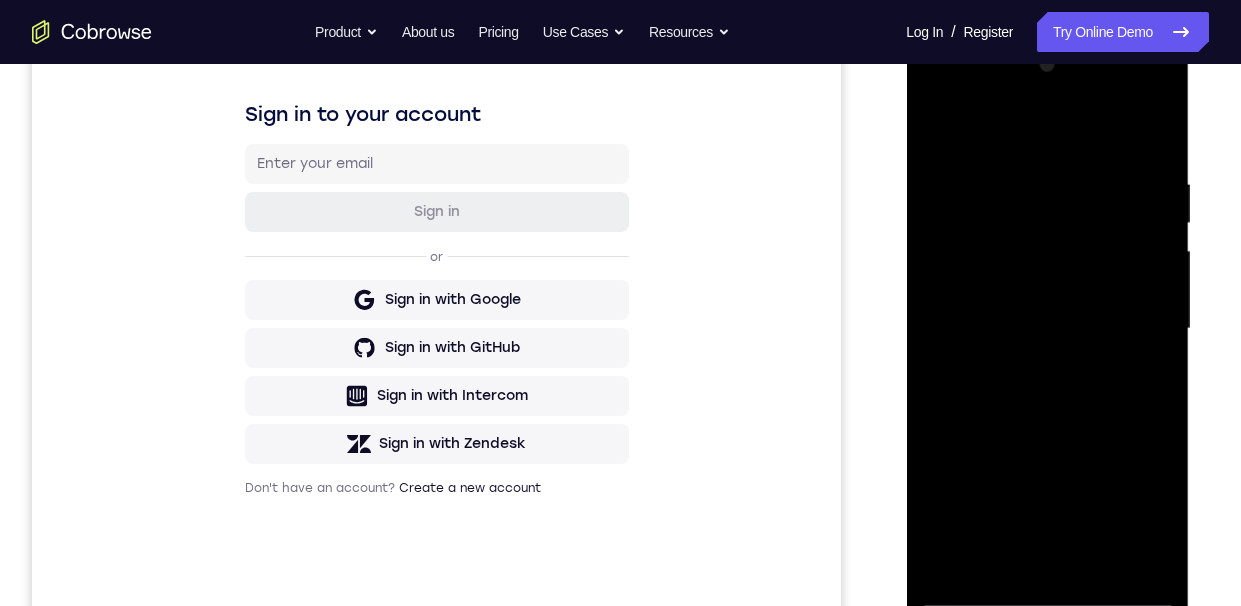 click at bounding box center [1047, 329] 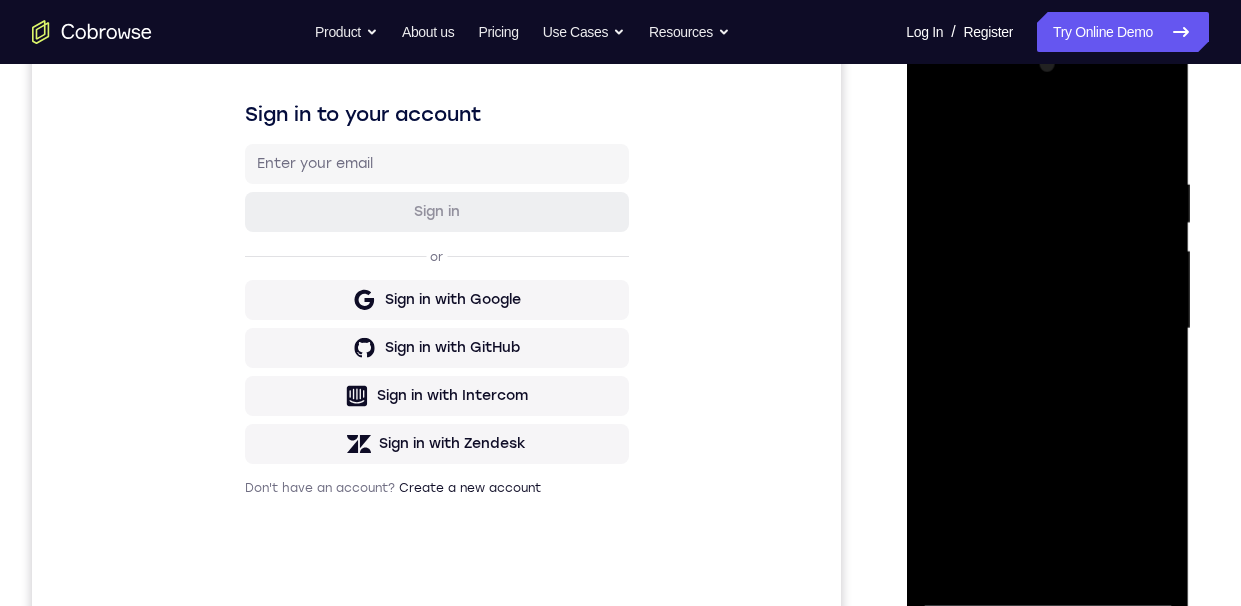 click at bounding box center (1047, 329) 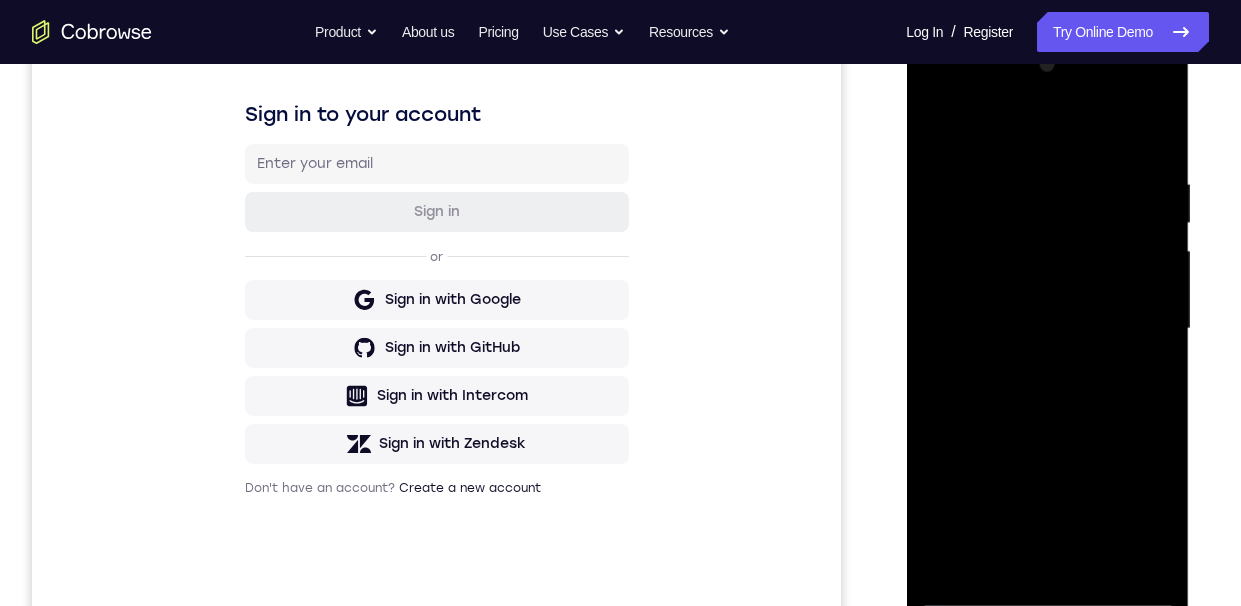 click at bounding box center (1047, 329) 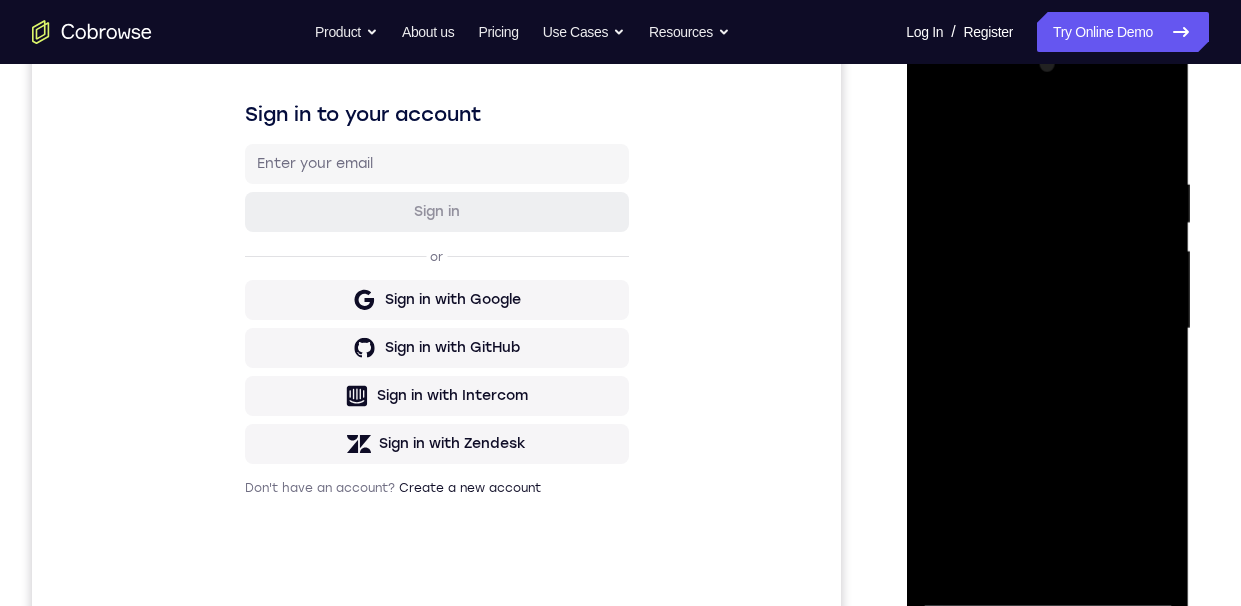 click at bounding box center [1047, 329] 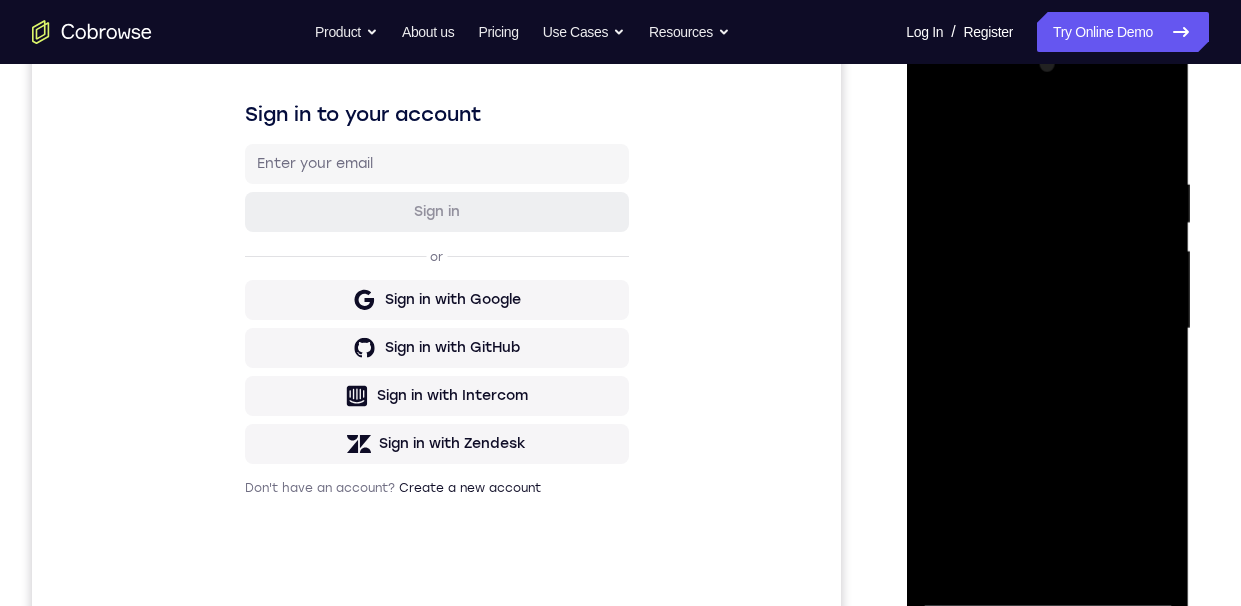 click at bounding box center [1047, 329] 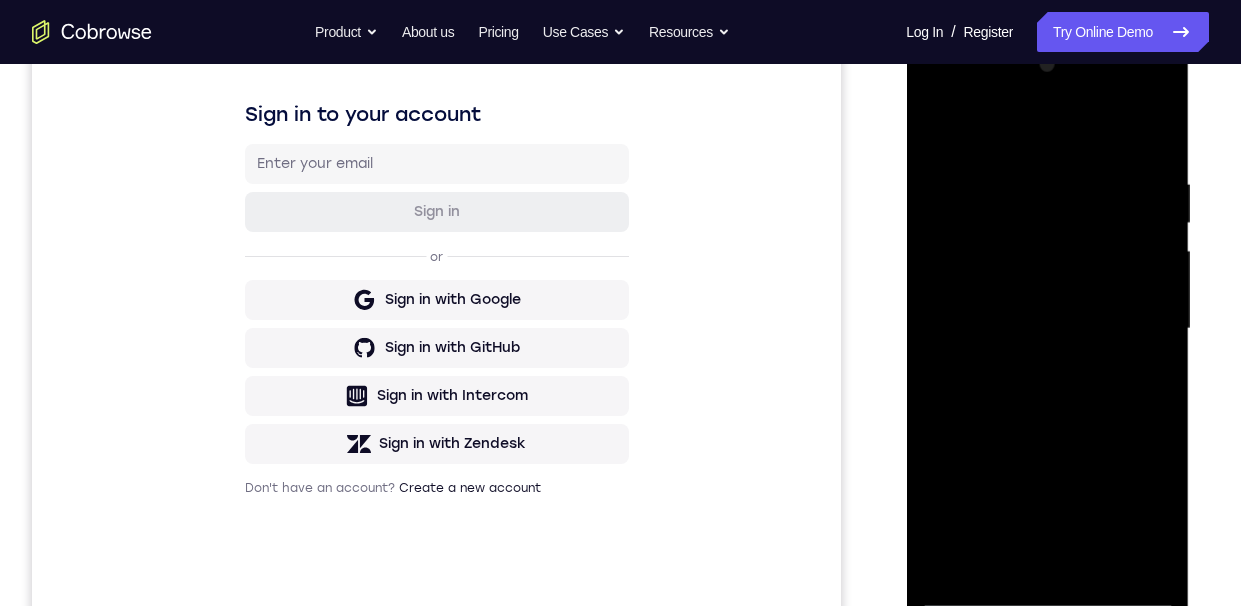 click at bounding box center [1047, 329] 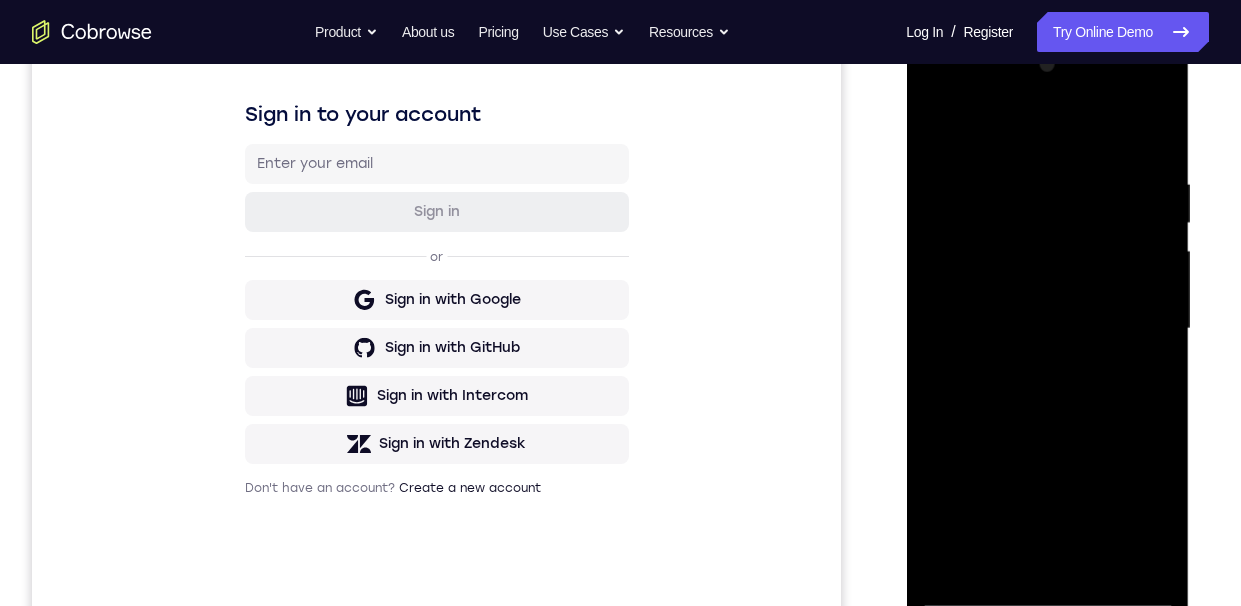 click at bounding box center (1047, 329) 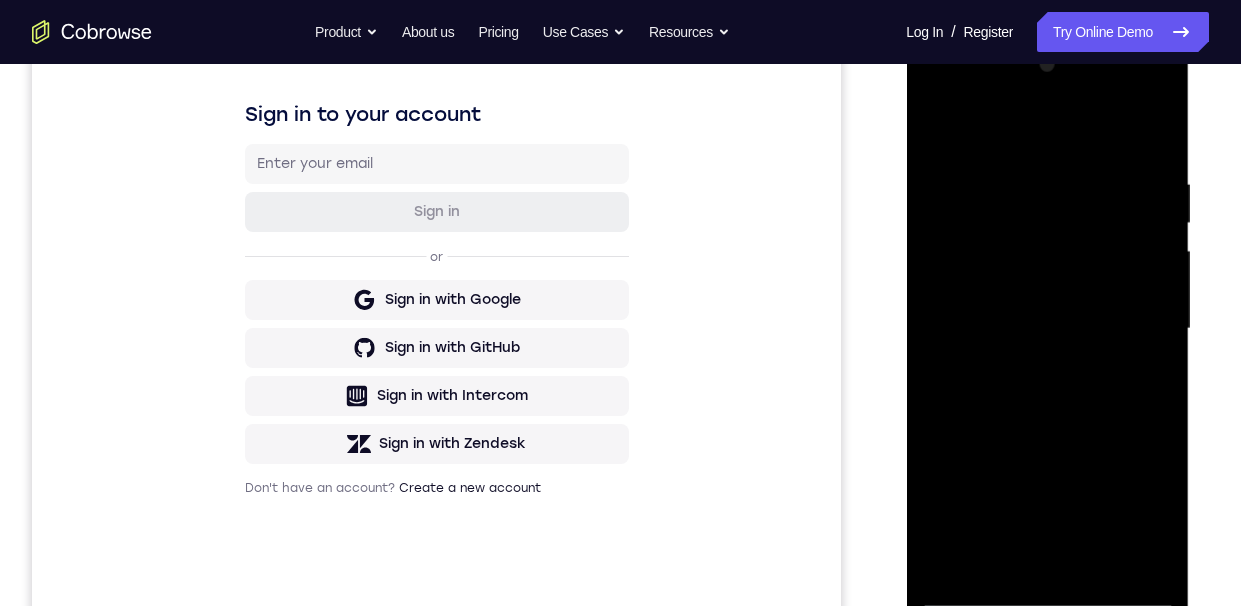 click at bounding box center [1047, 329] 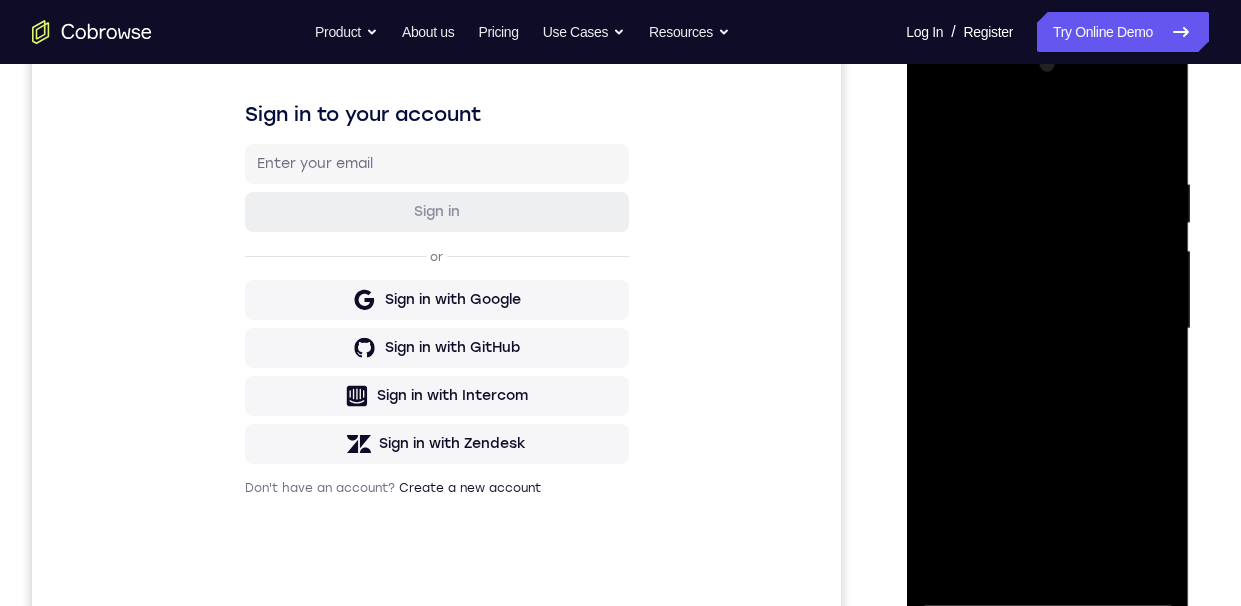 click at bounding box center (1047, 329) 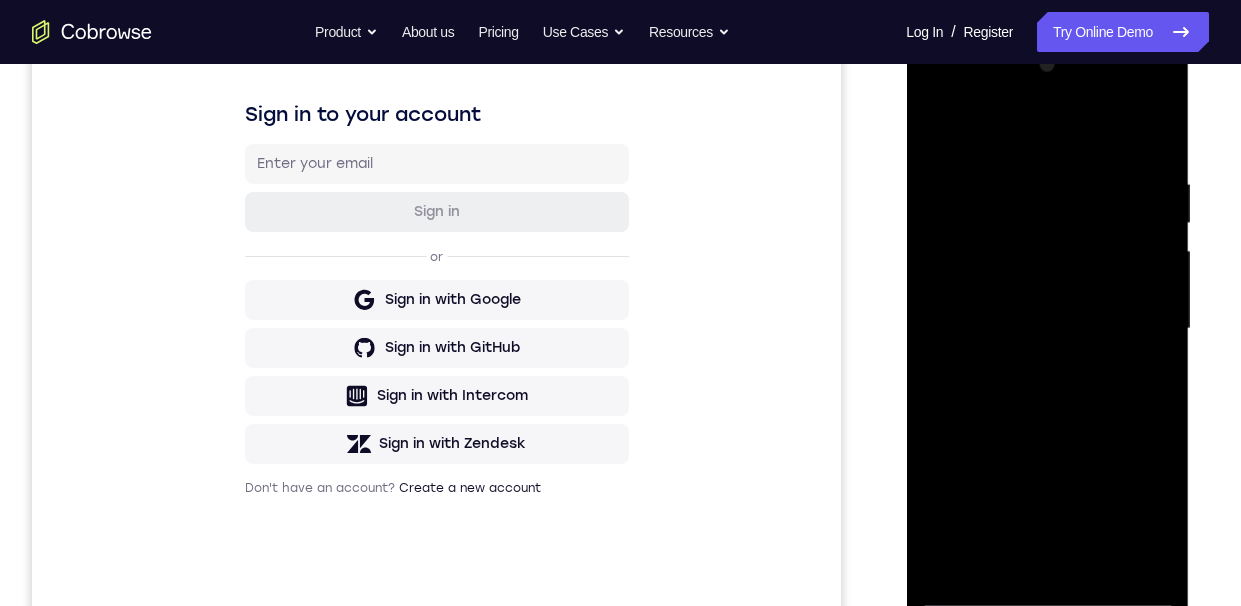click at bounding box center [1047, 329] 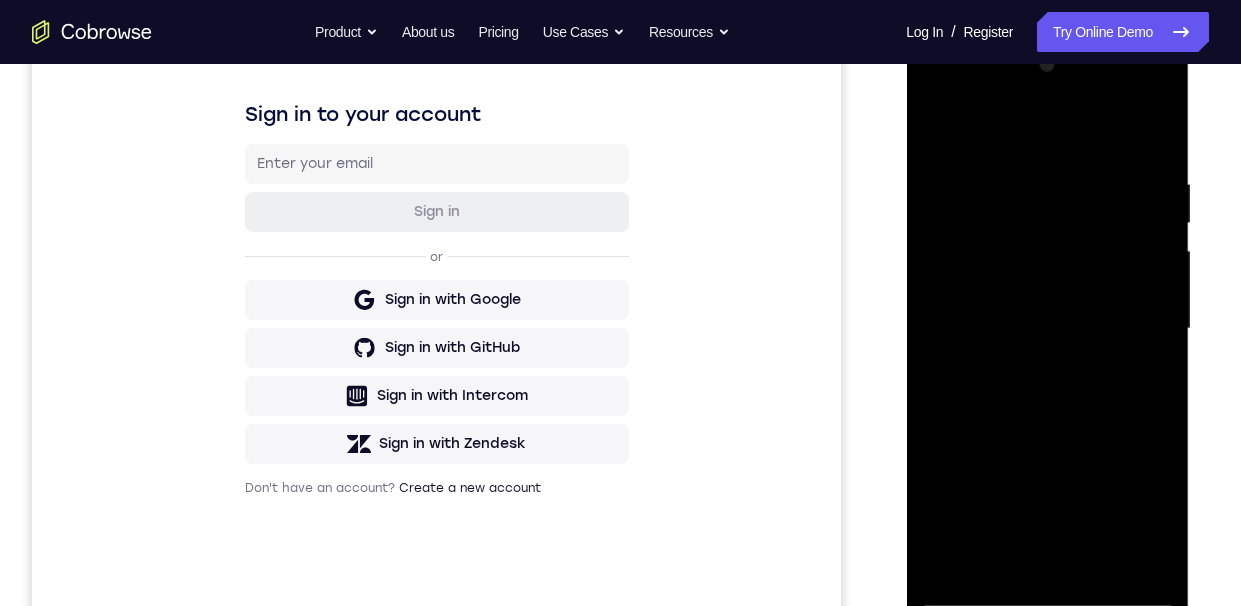 click at bounding box center (1047, 329) 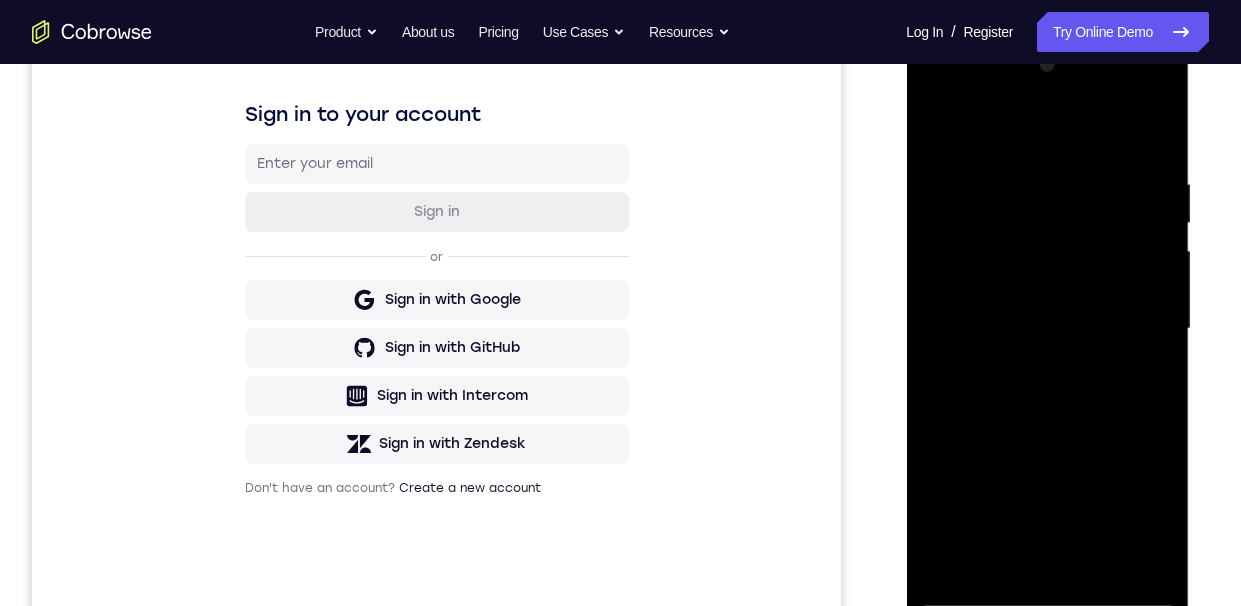 click at bounding box center (1047, 329) 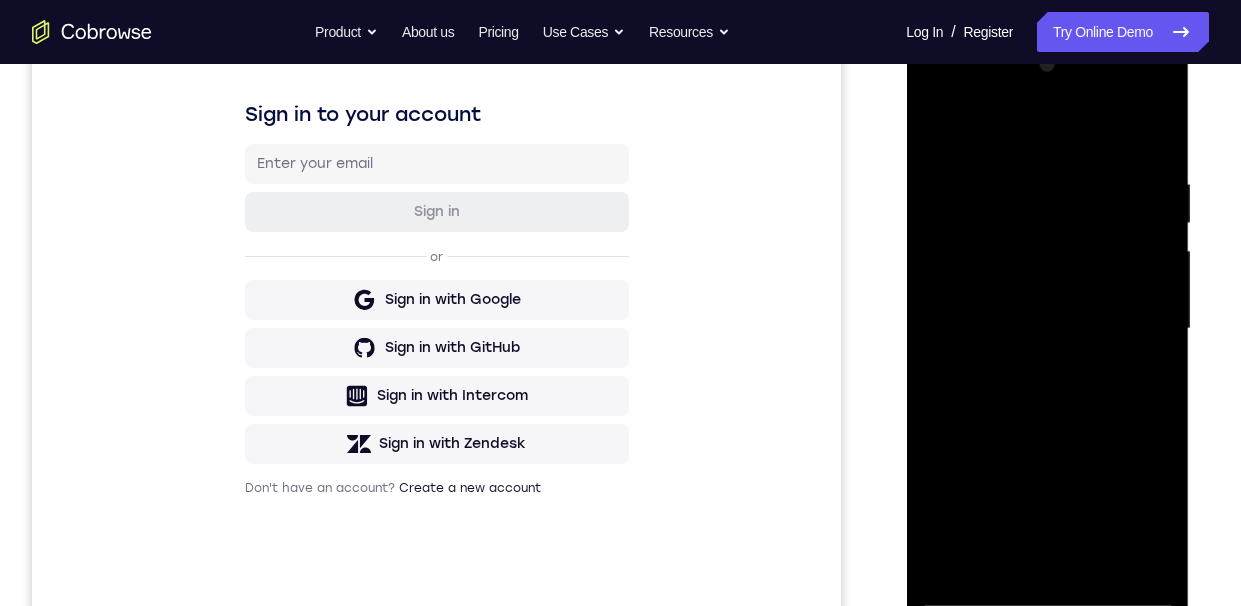 click at bounding box center [1047, 329] 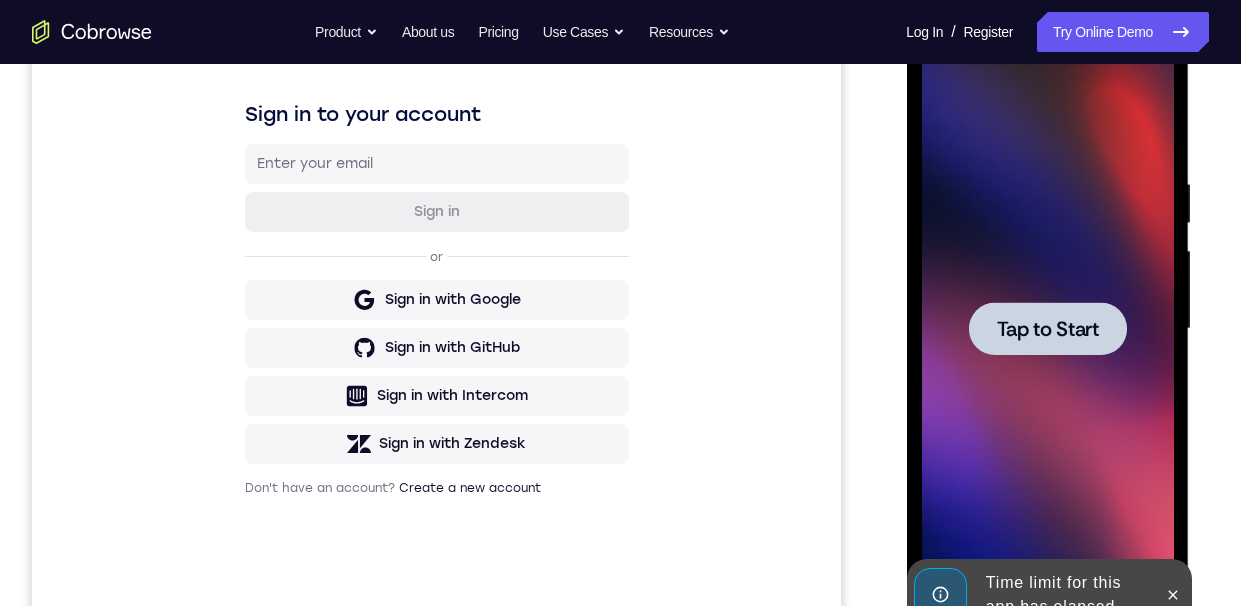 scroll, scrollTop: 0, scrollLeft: 0, axis: both 